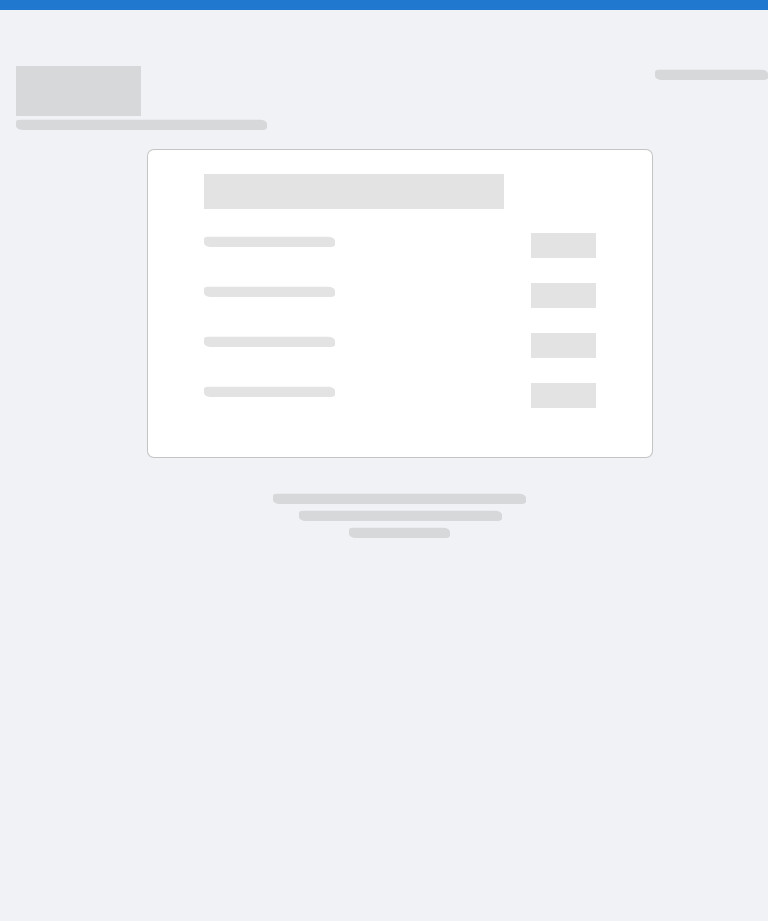 scroll, scrollTop: 0, scrollLeft: 0, axis: both 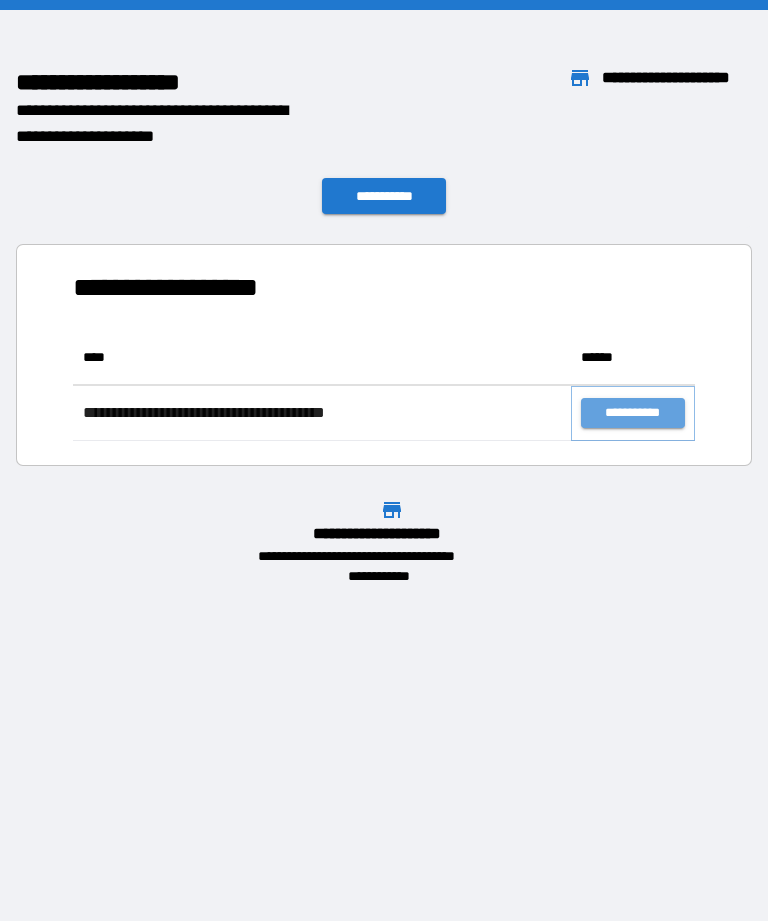 click on "**********" at bounding box center (633, 413) 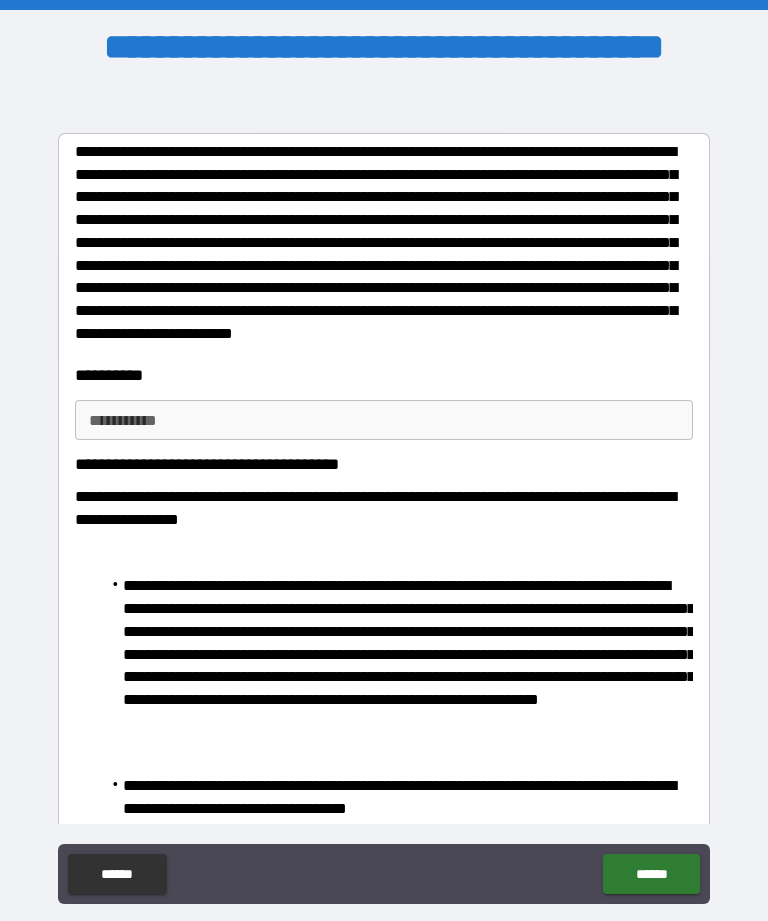 click on "*********   * *********   *" at bounding box center [384, 420] 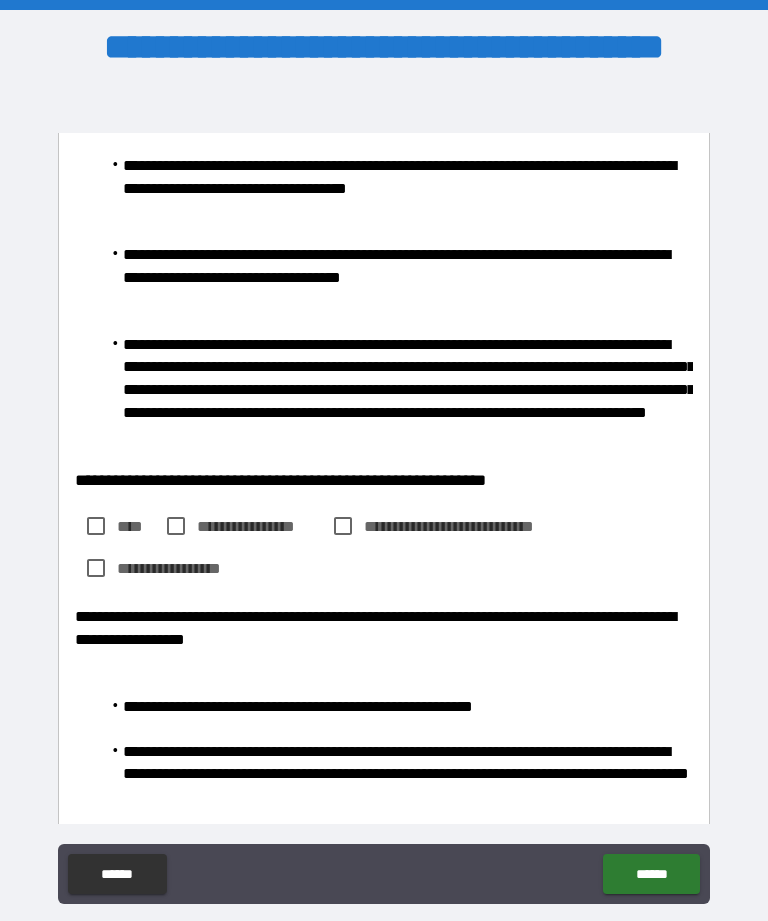 scroll, scrollTop: 661, scrollLeft: 0, axis: vertical 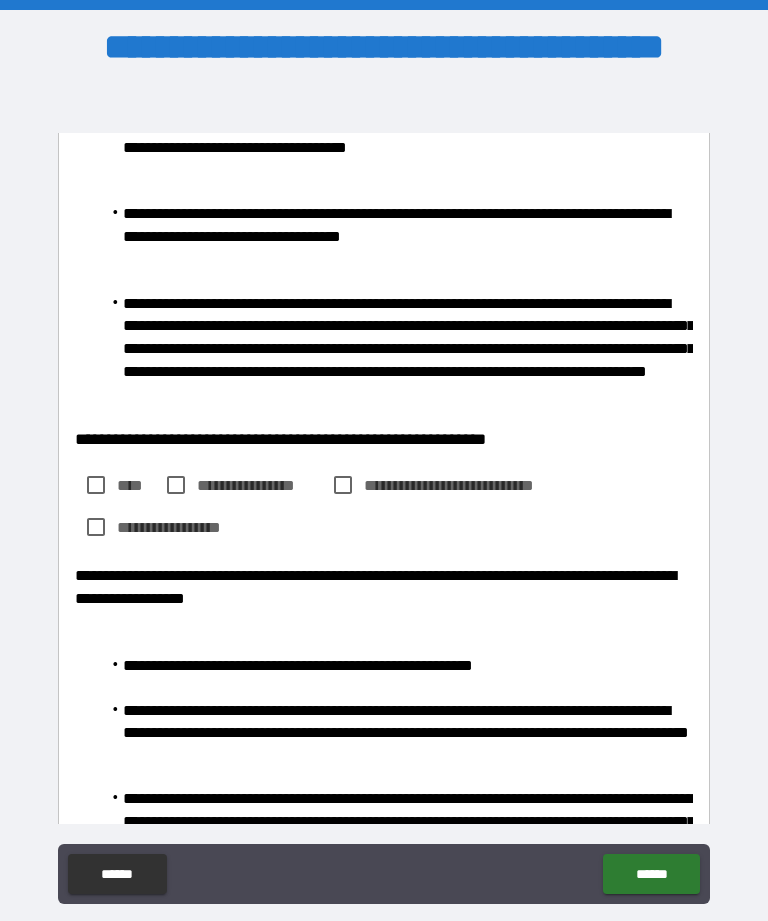 type on "**********" 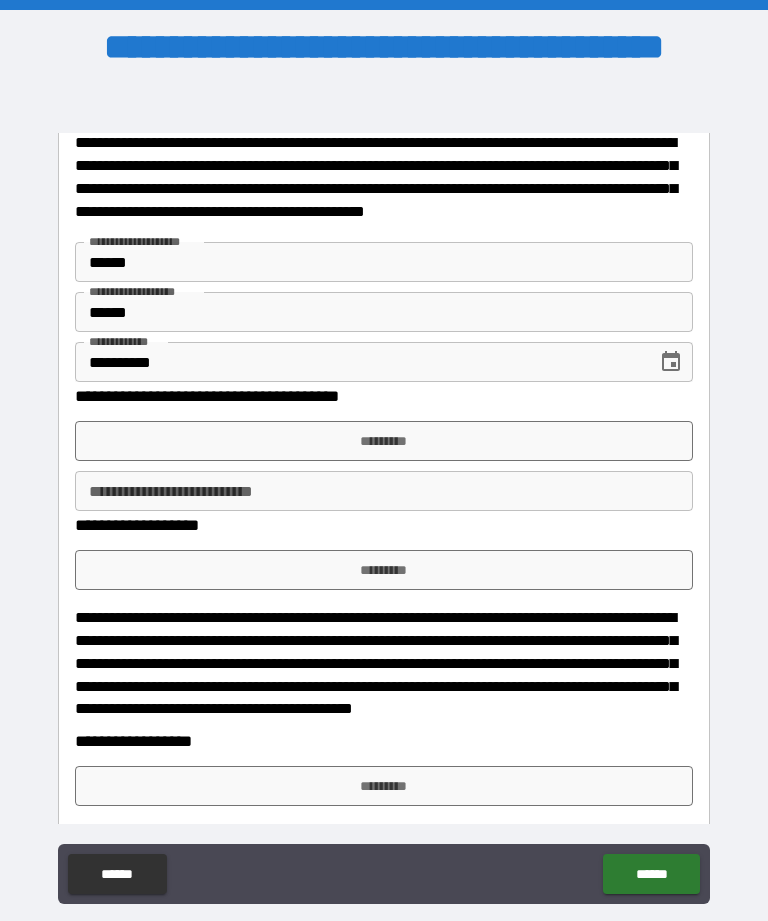 scroll, scrollTop: 2380, scrollLeft: 0, axis: vertical 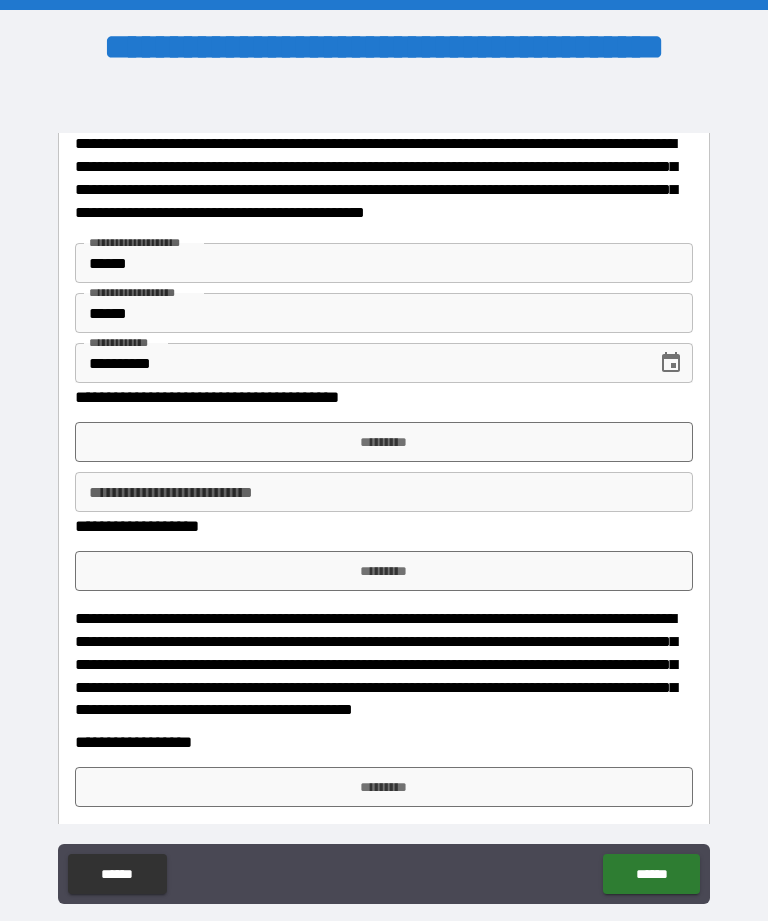 click on "*********" at bounding box center [384, 571] 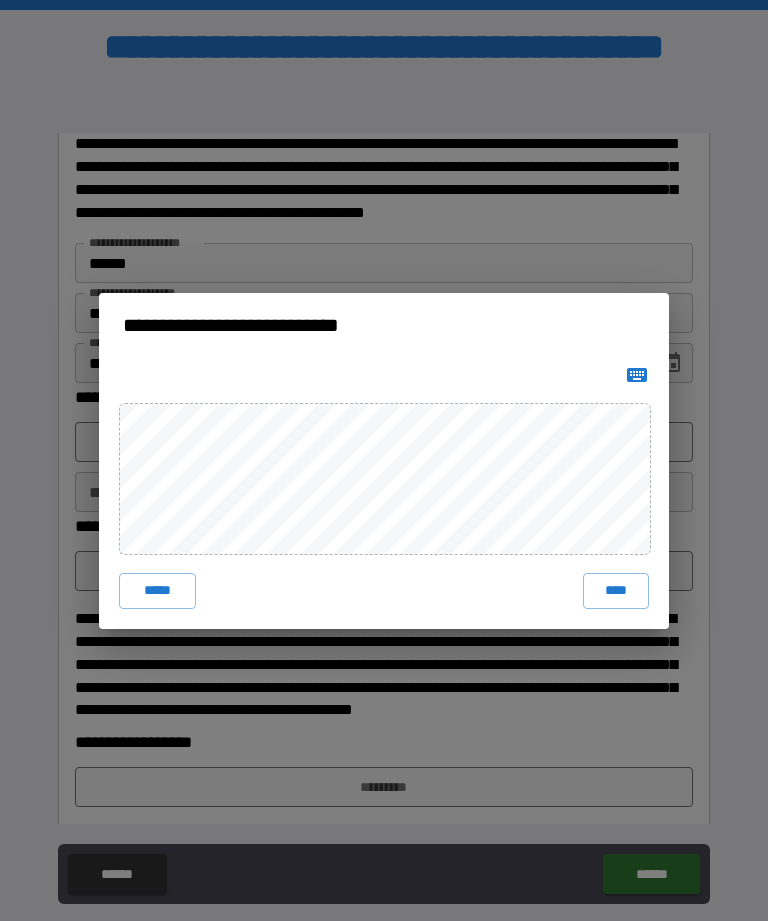 click on "****" at bounding box center (616, 591) 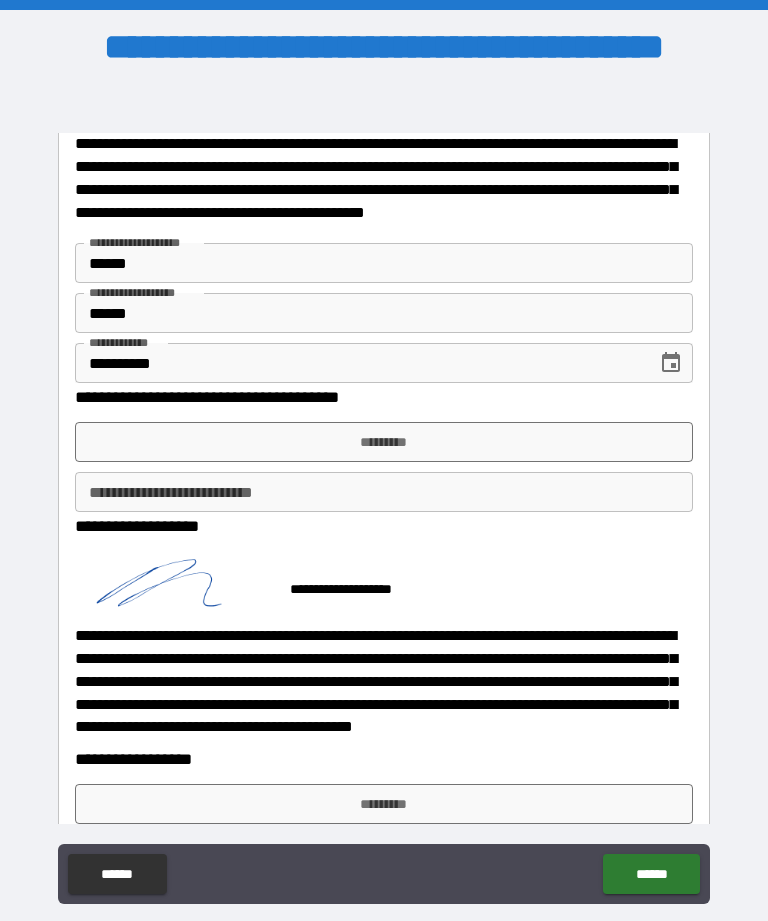 click on "*********" at bounding box center [384, 442] 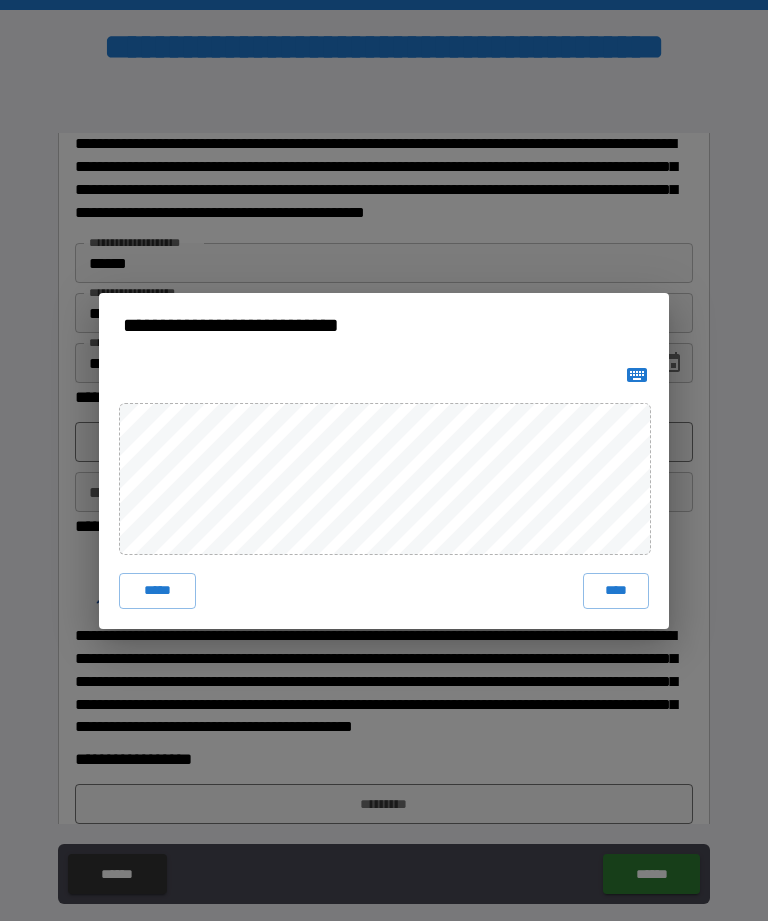 click on "****" at bounding box center [616, 591] 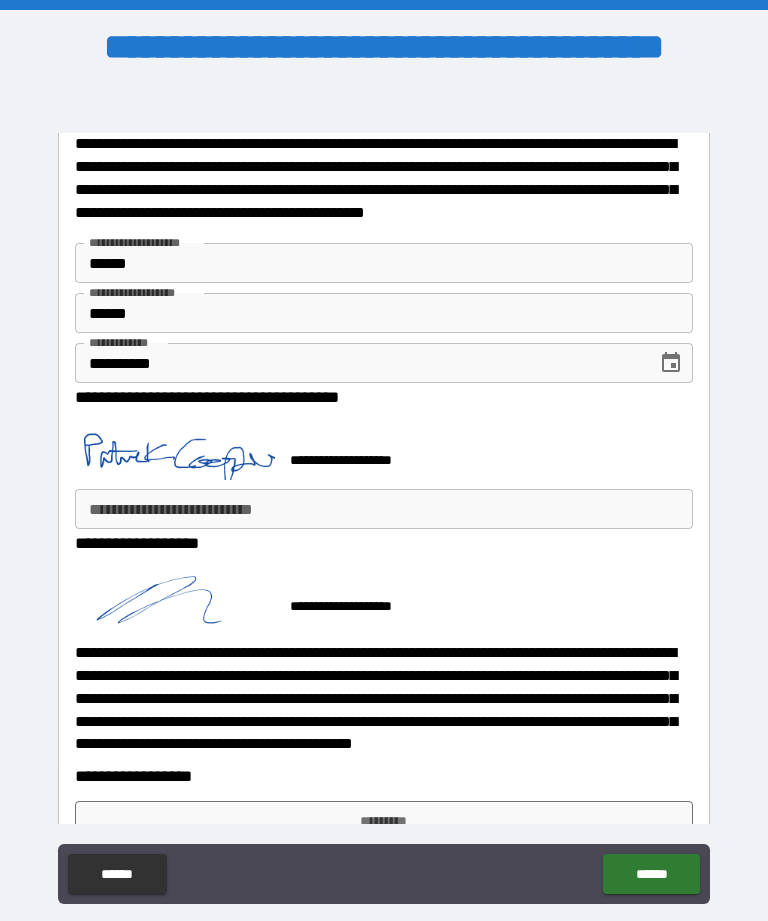 click on "**********" at bounding box center (384, 509) 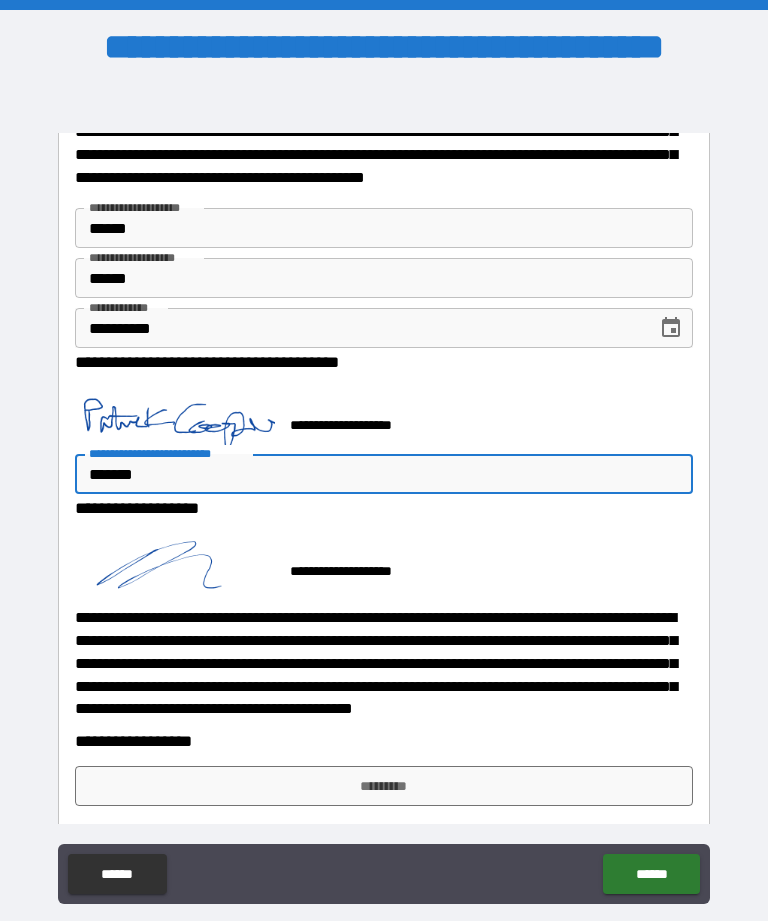 scroll, scrollTop: 2414, scrollLeft: 0, axis: vertical 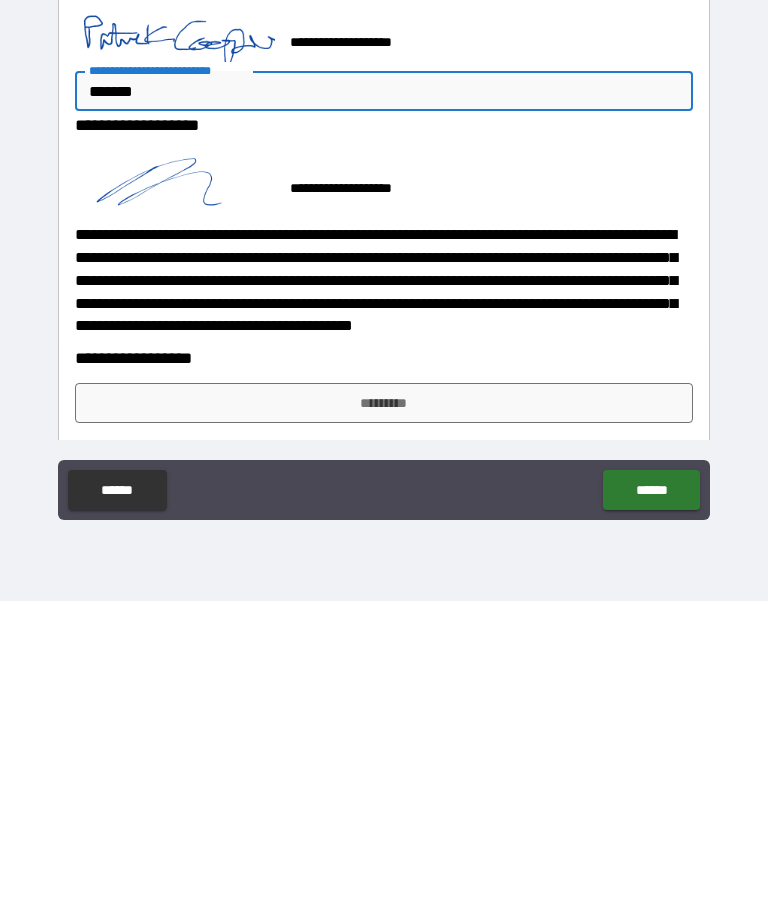 type on "******" 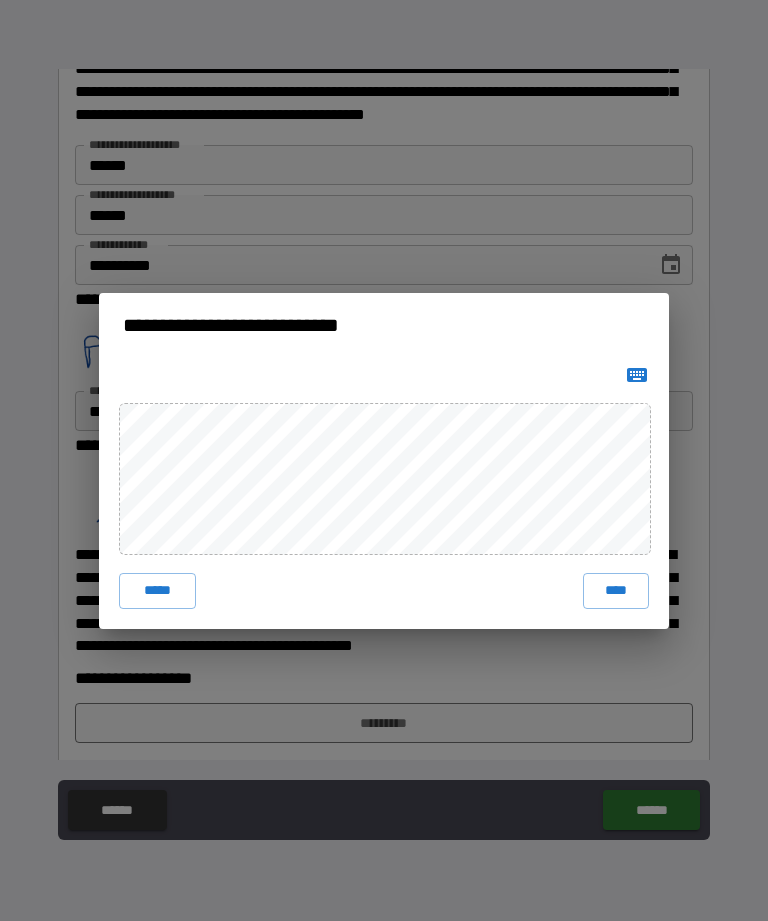 click on "****" at bounding box center [616, 591] 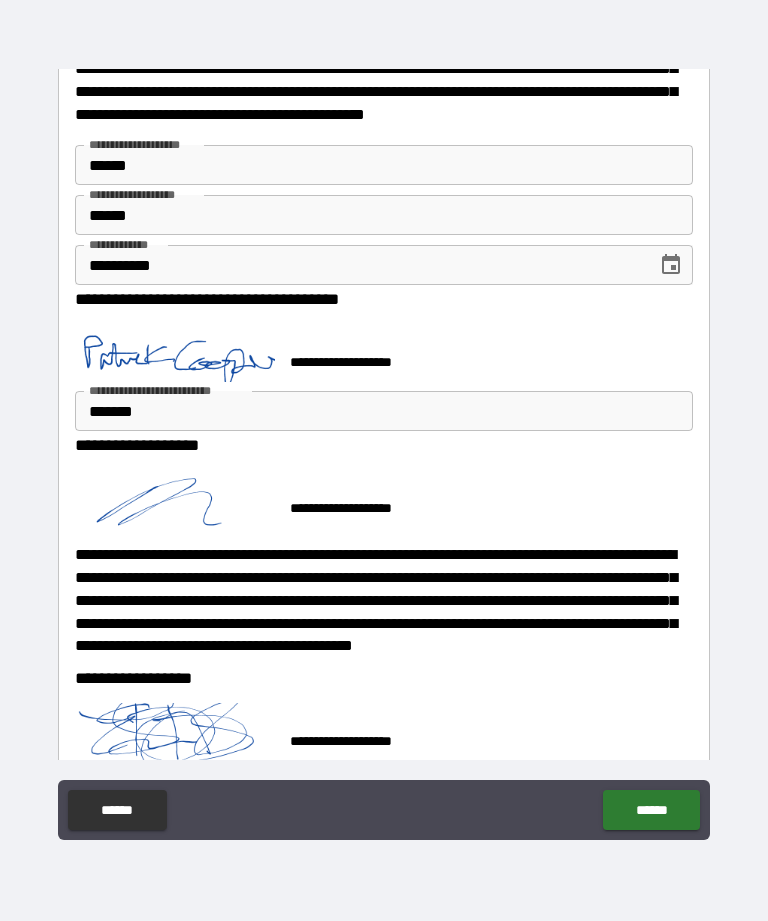 scroll, scrollTop: 2404, scrollLeft: 0, axis: vertical 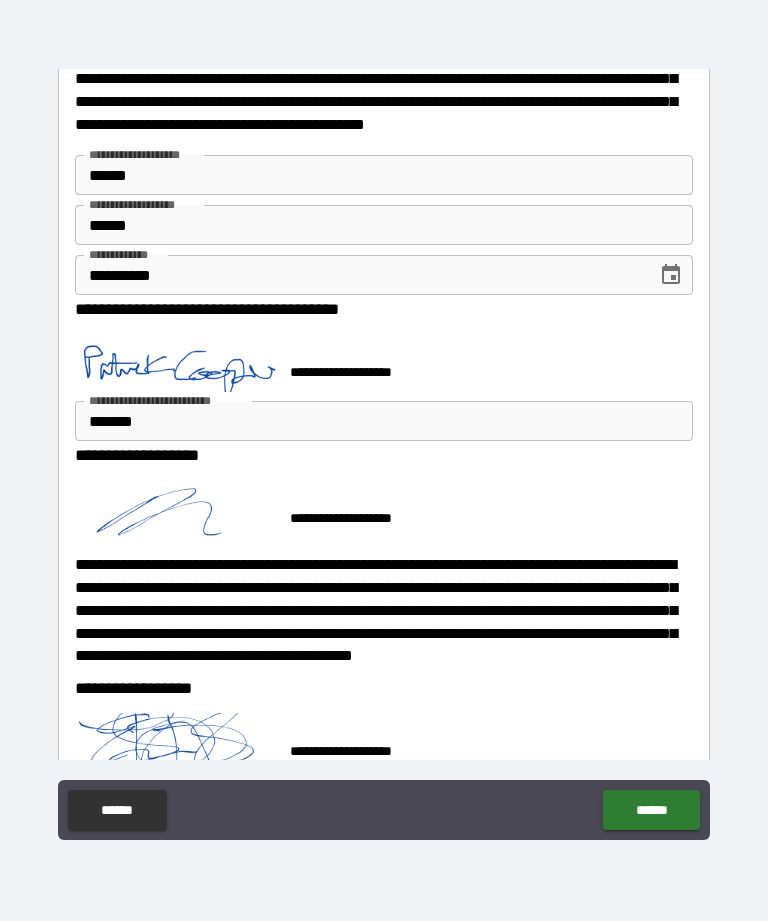 click on "******" at bounding box center [651, 810] 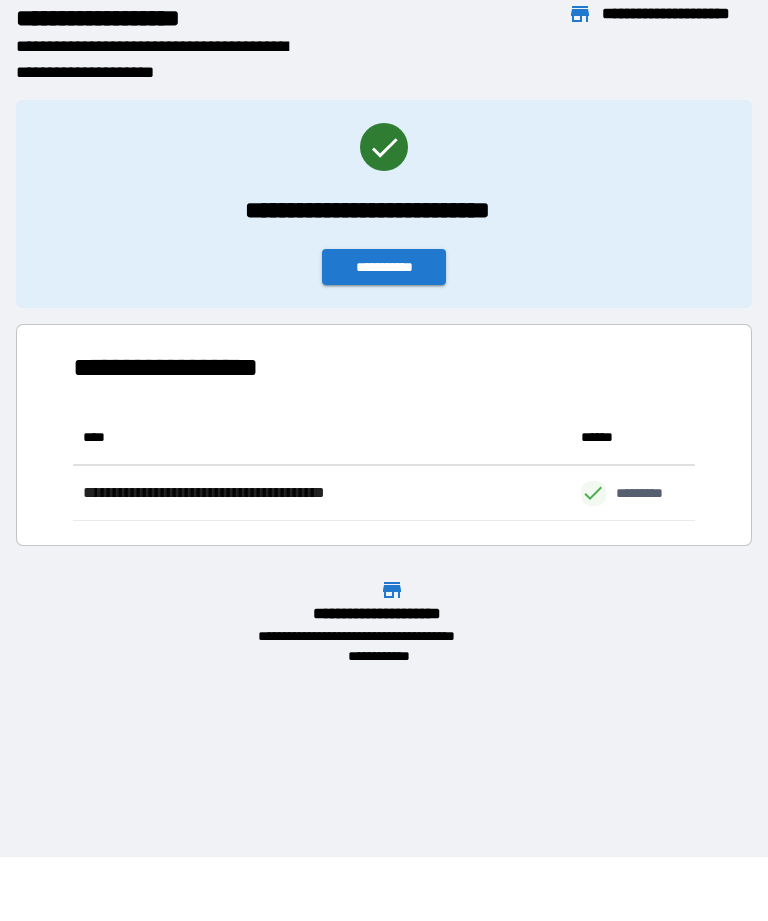 scroll, scrollTop: 111, scrollLeft: 622, axis: both 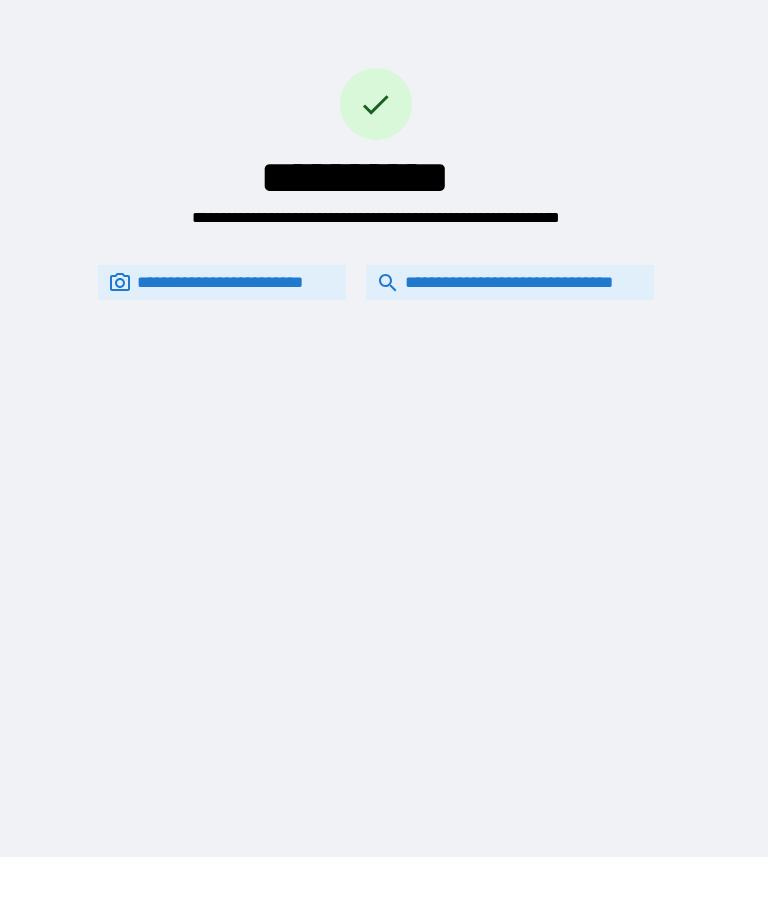 click on "**********" at bounding box center (510, 282) 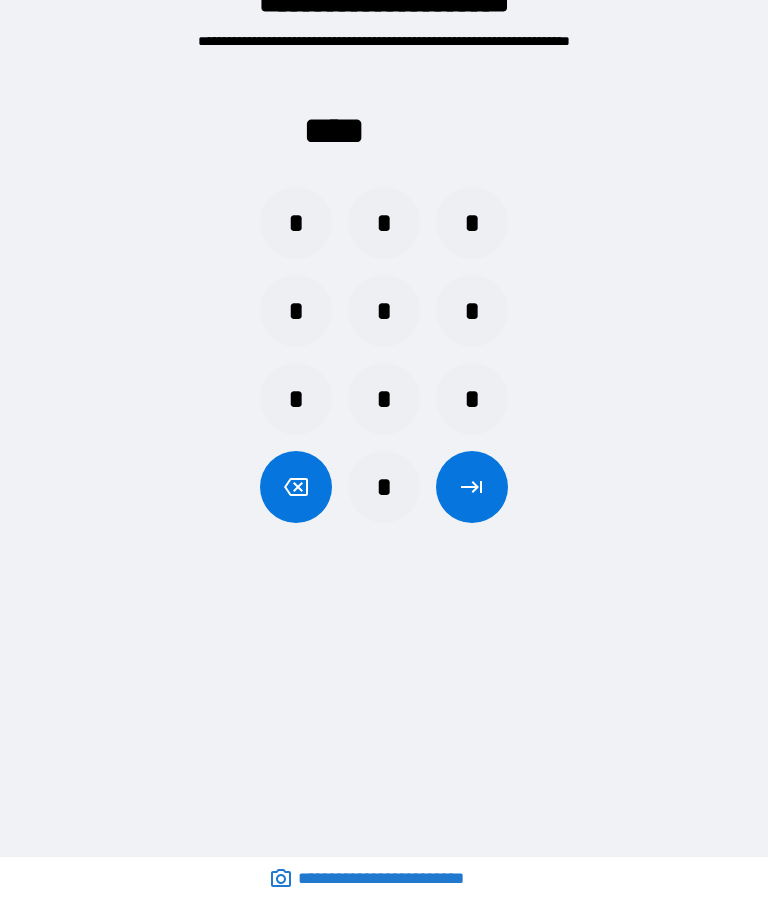 click on "*" at bounding box center [296, 223] 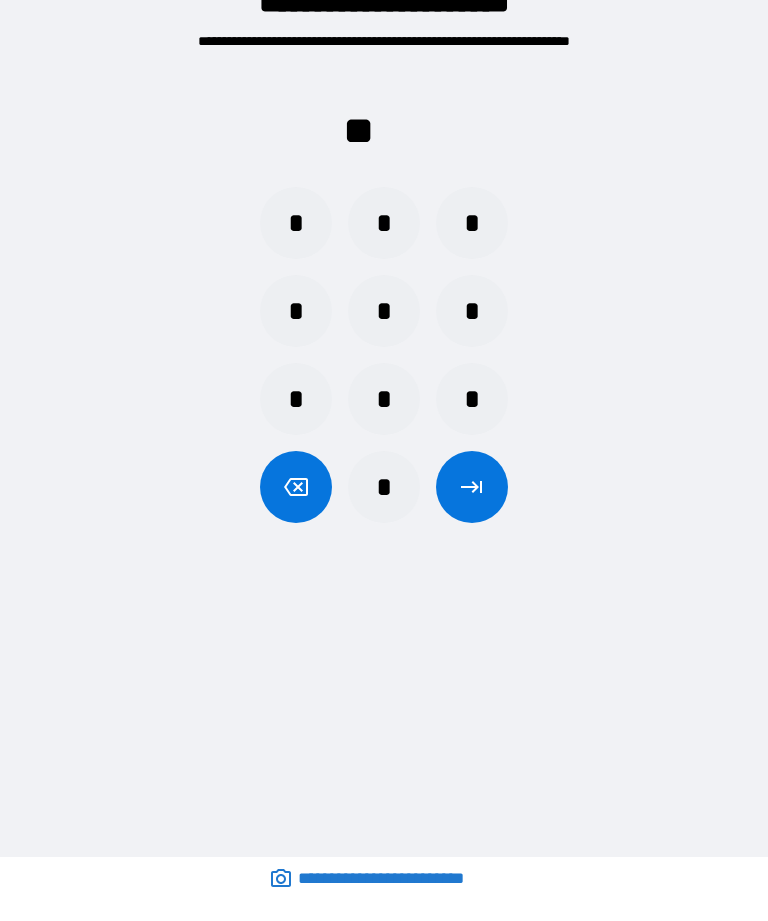 click on "*" at bounding box center [472, 223] 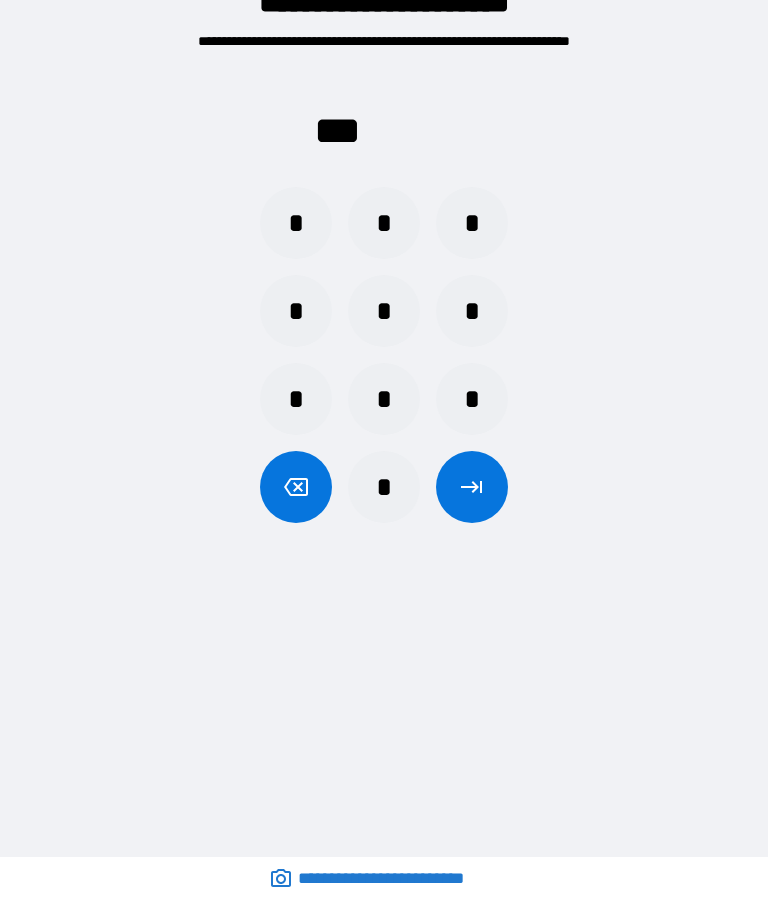 click on "*" at bounding box center (384, 223) 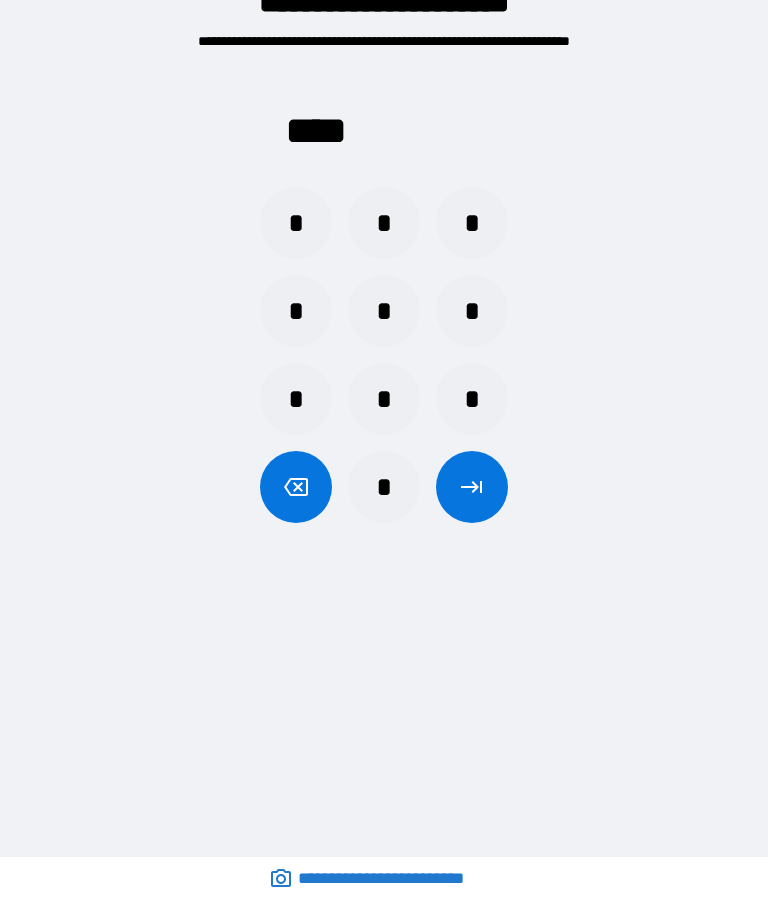 click 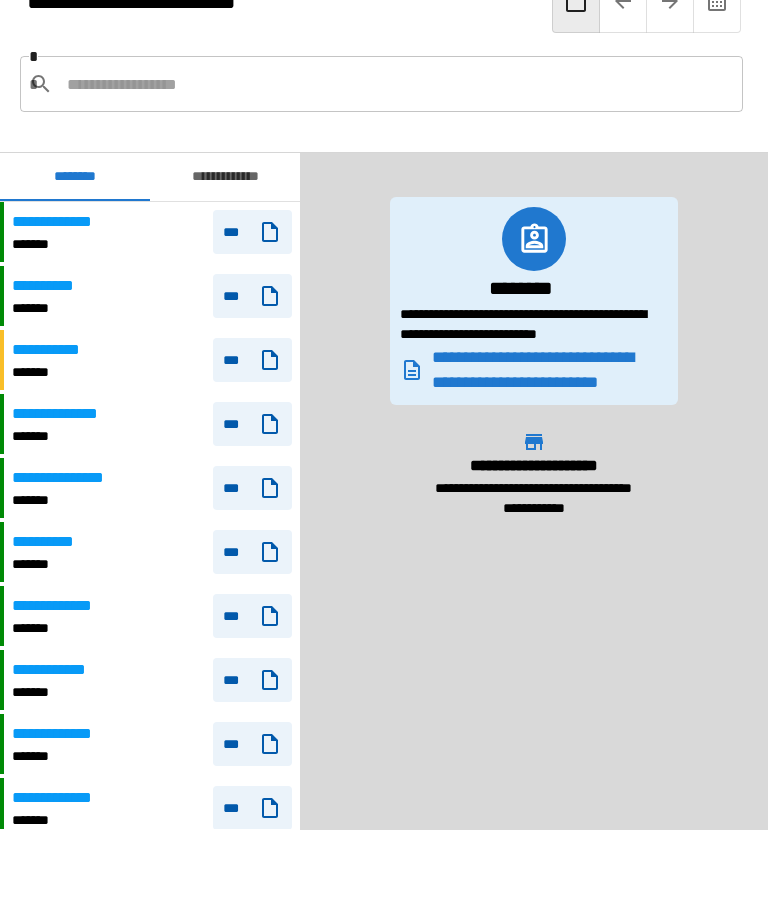 scroll, scrollTop: 360, scrollLeft: 0, axis: vertical 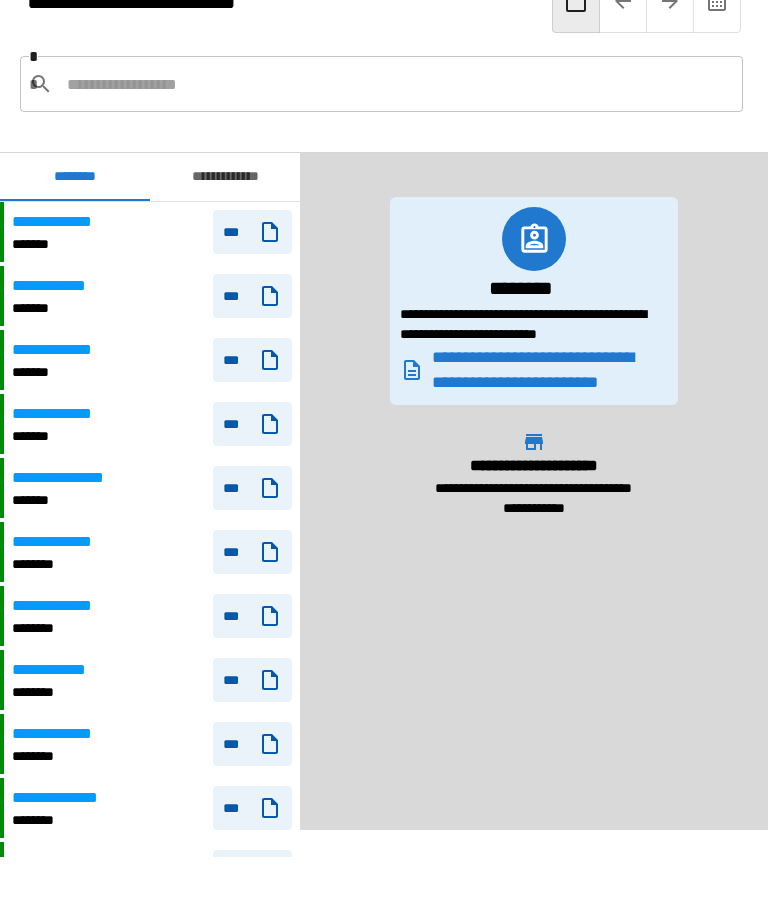 click at bounding box center (397, 84) 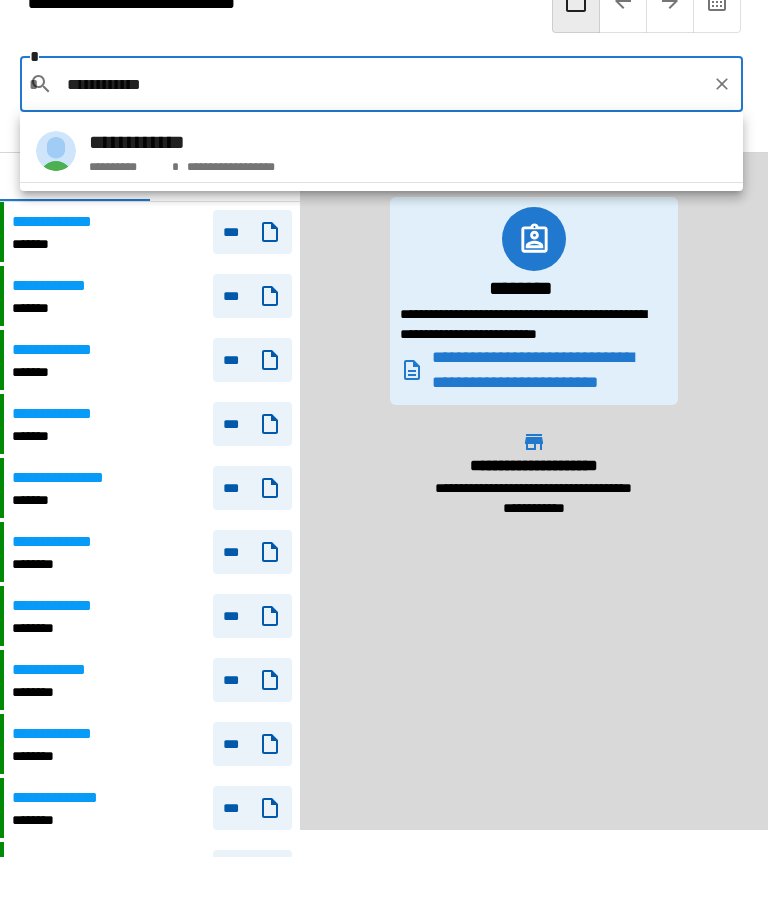 click on "**********" at bounding box center (182, 142) 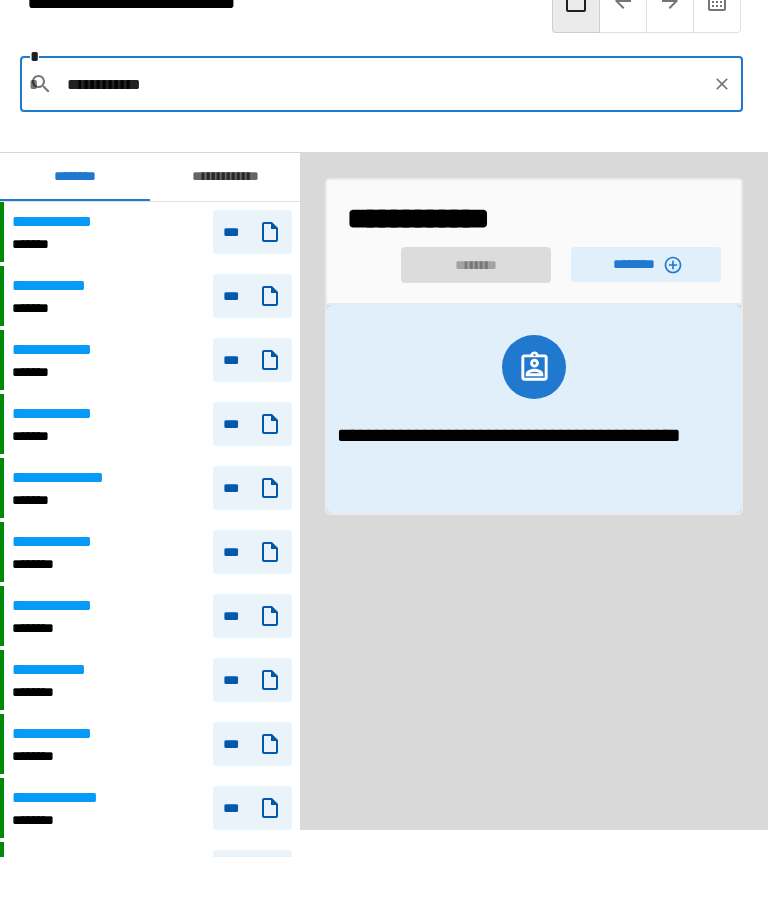 click on "********" at bounding box center [646, 264] 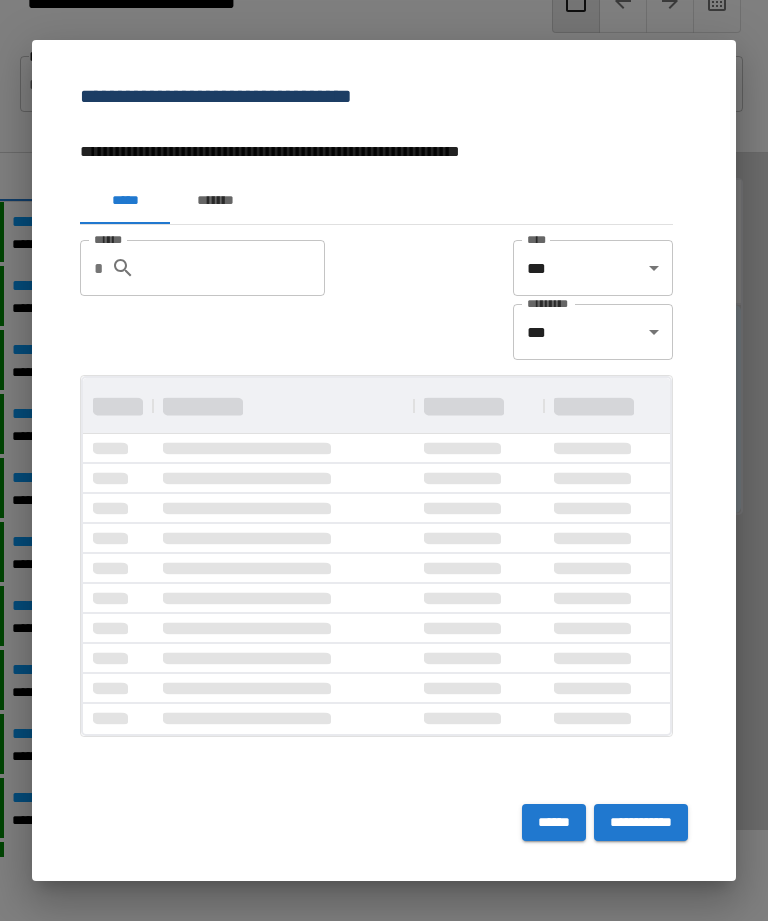 type 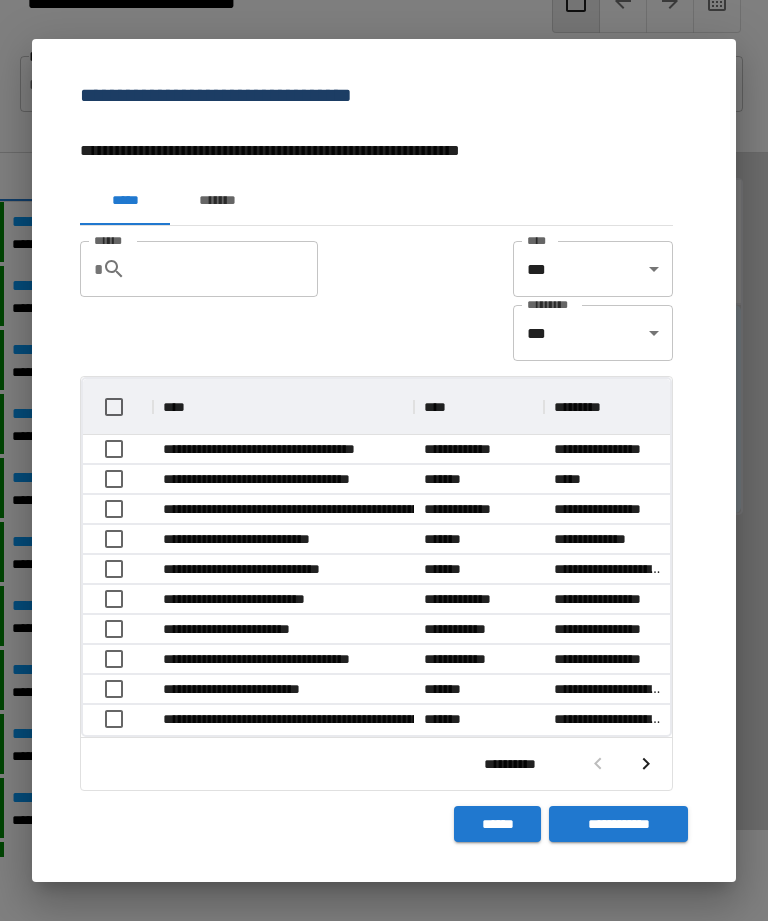 scroll, scrollTop: 356, scrollLeft: 587, axis: both 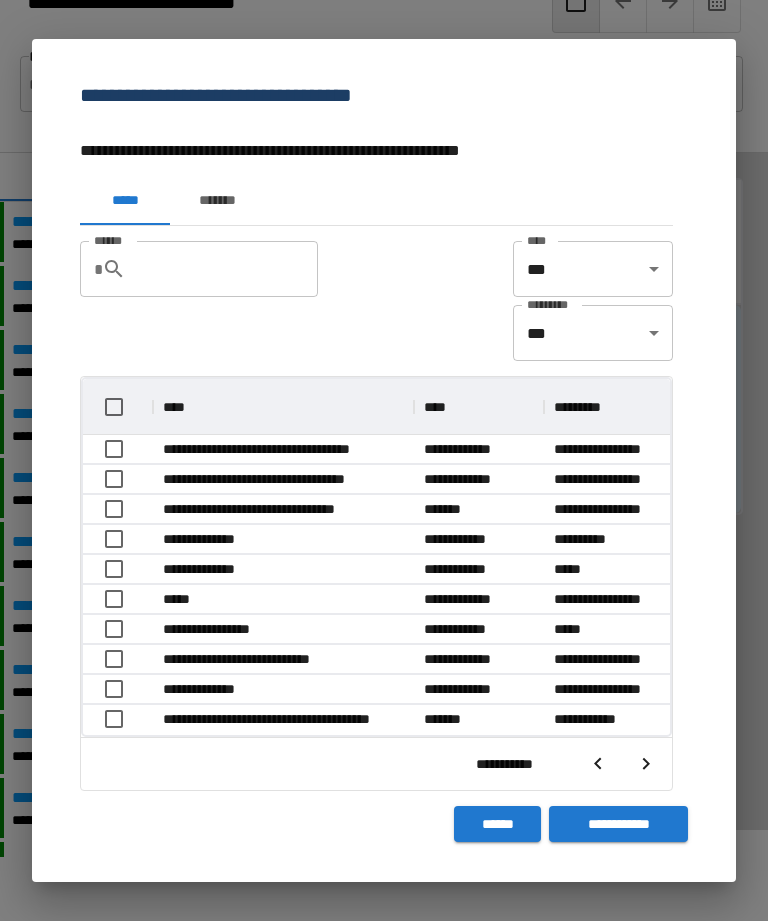 click 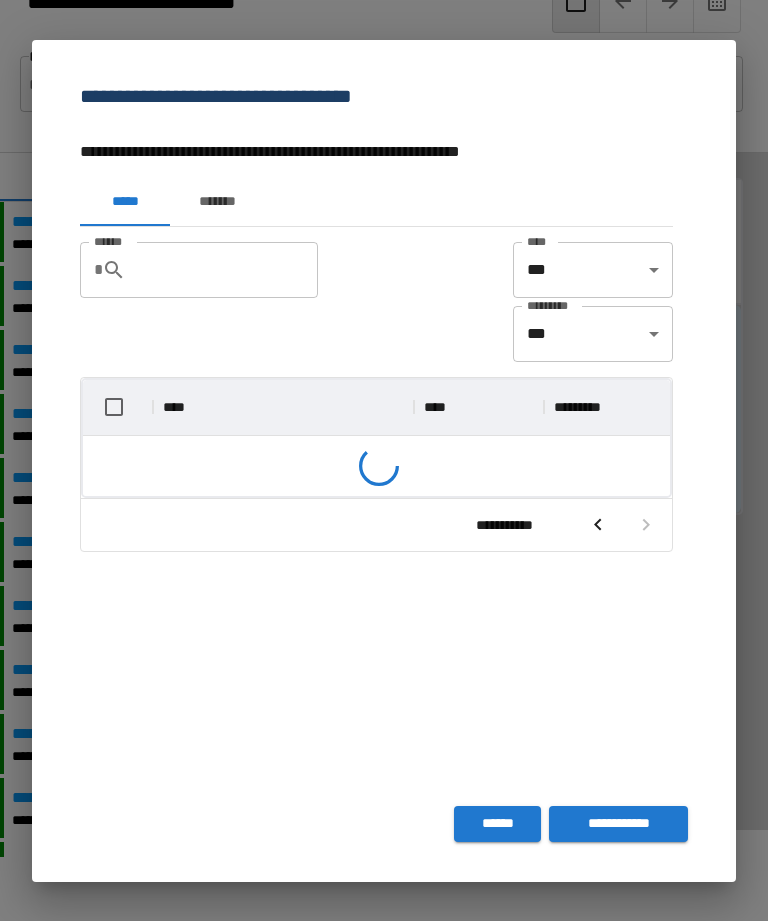 scroll, scrollTop: 296, scrollLeft: 587, axis: both 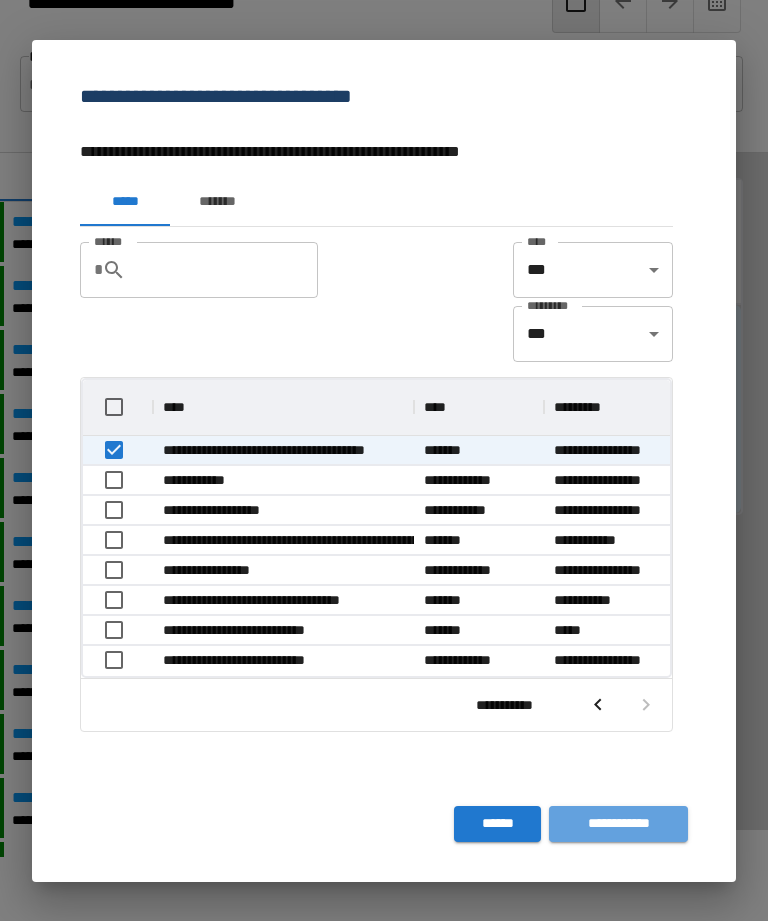 click on "**********" at bounding box center [618, 824] 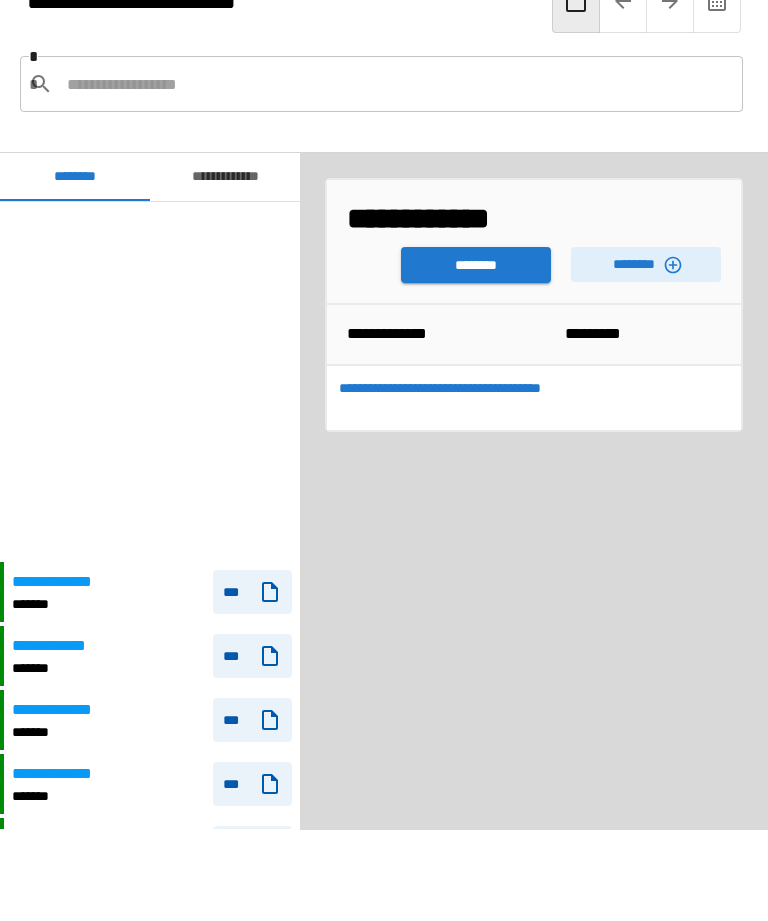 scroll, scrollTop: 360, scrollLeft: 0, axis: vertical 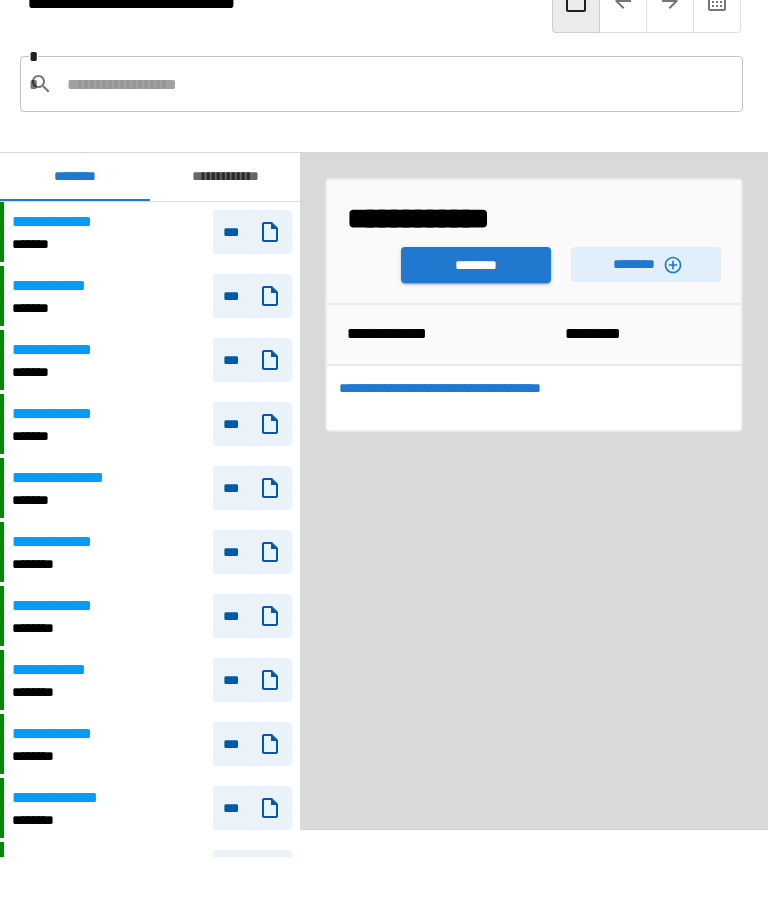 click on "********" at bounding box center [476, 265] 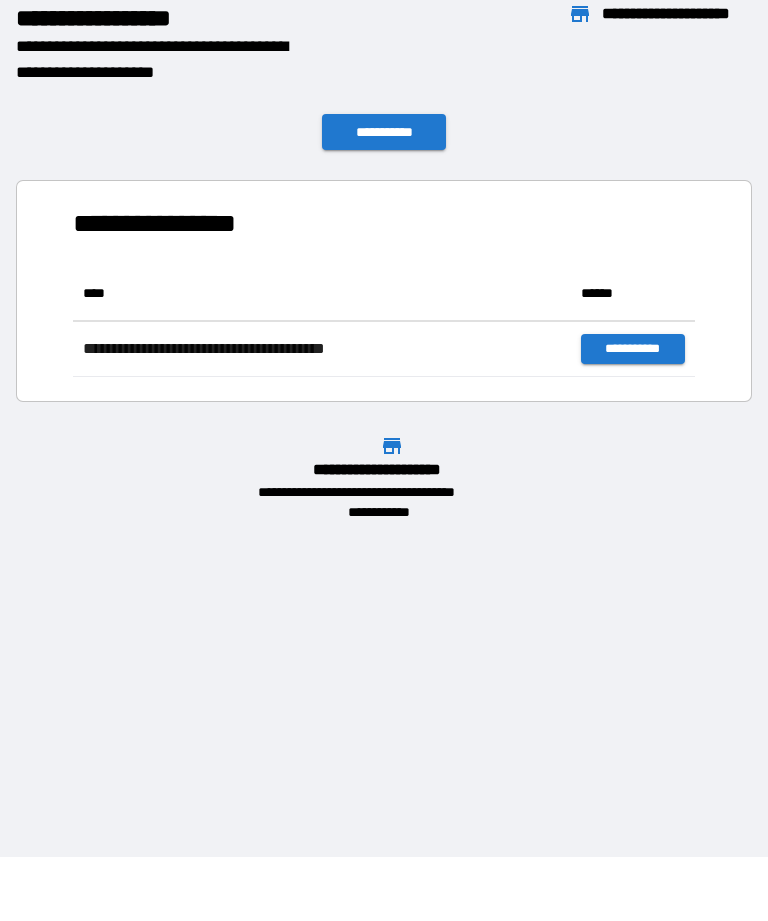scroll, scrollTop: 111, scrollLeft: 622, axis: both 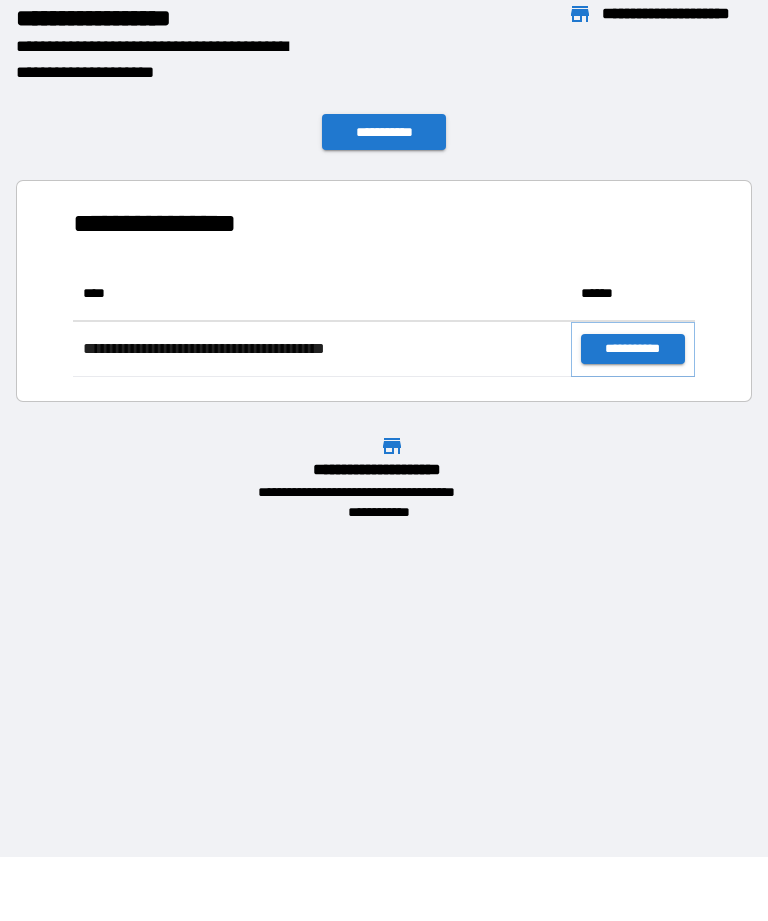 click on "**********" at bounding box center [633, 349] 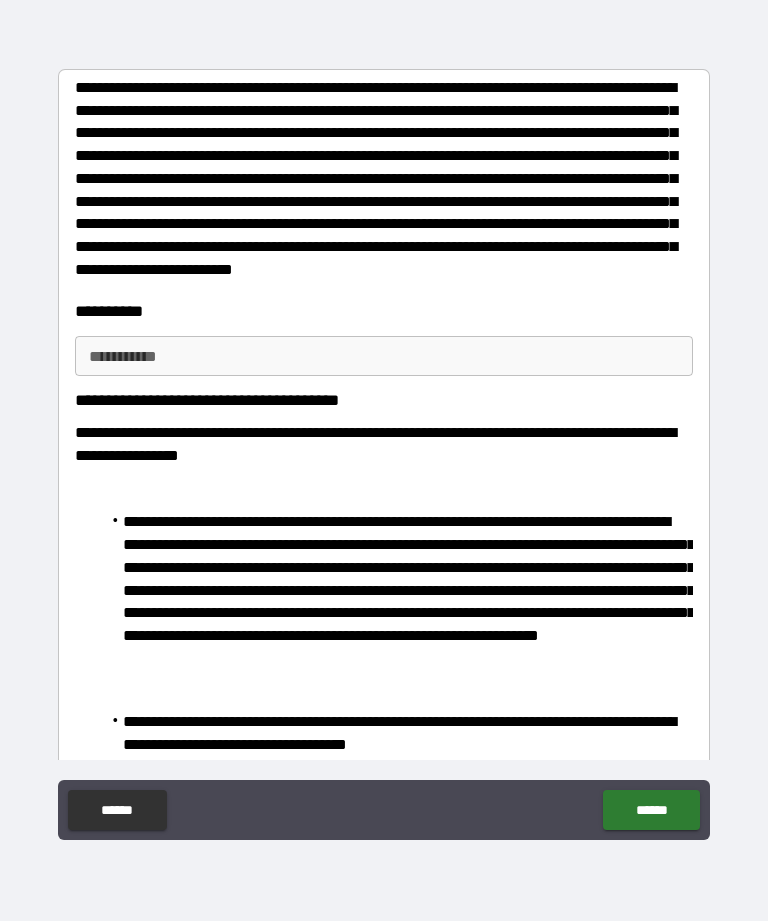 click on "*********   * *********   *" at bounding box center (384, 356) 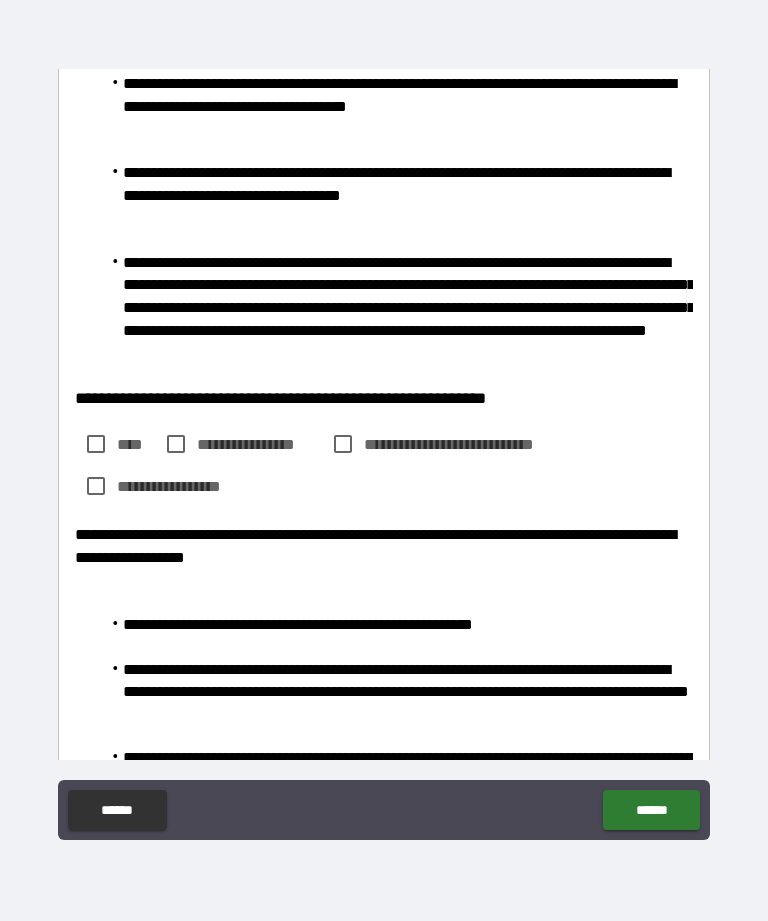 scroll, scrollTop: 685, scrollLeft: 0, axis: vertical 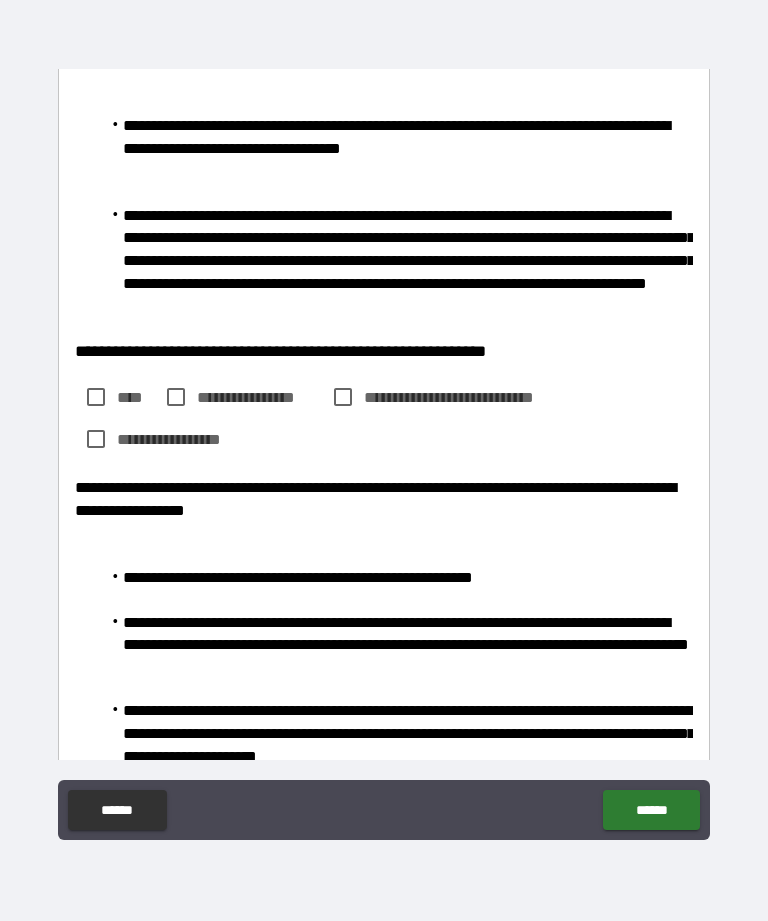 type on "**********" 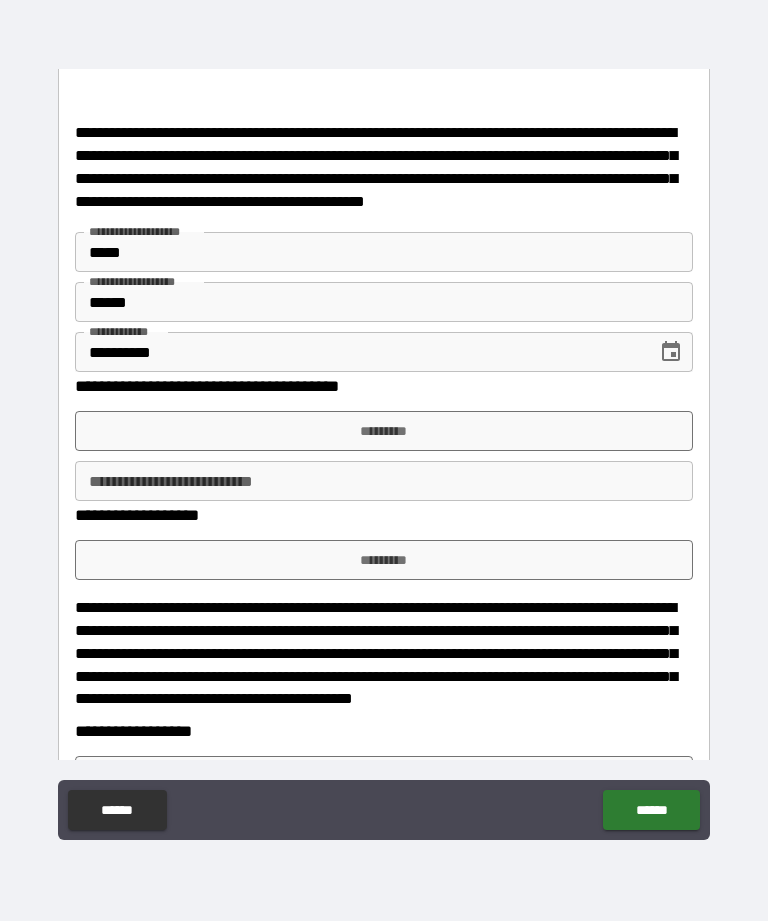 scroll, scrollTop: 2329, scrollLeft: 0, axis: vertical 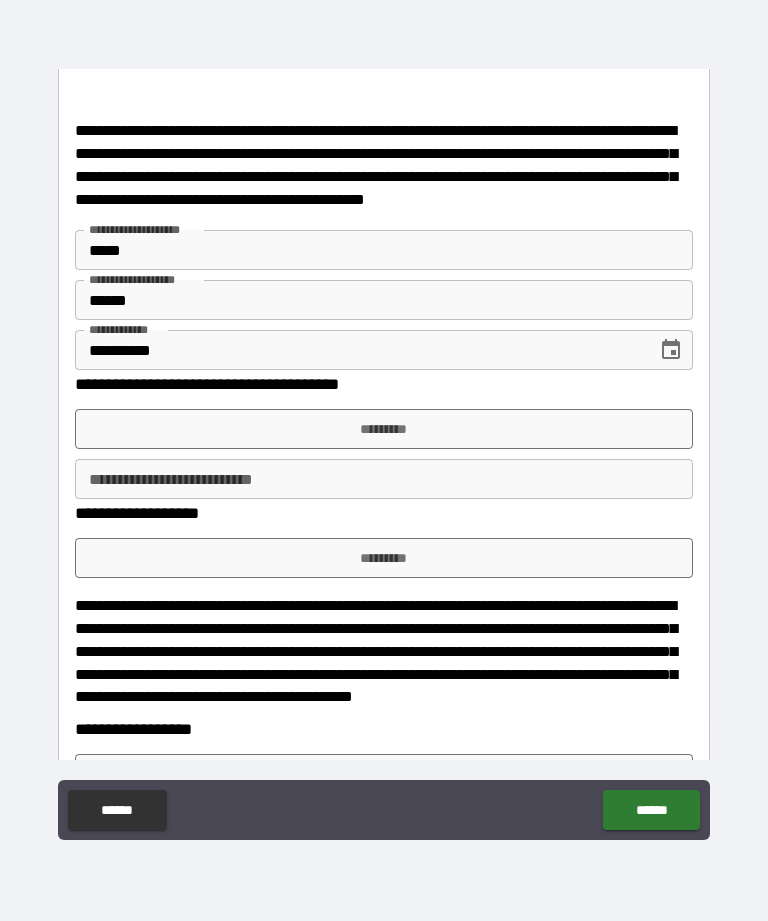 click on "*********" at bounding box center [384, 558] 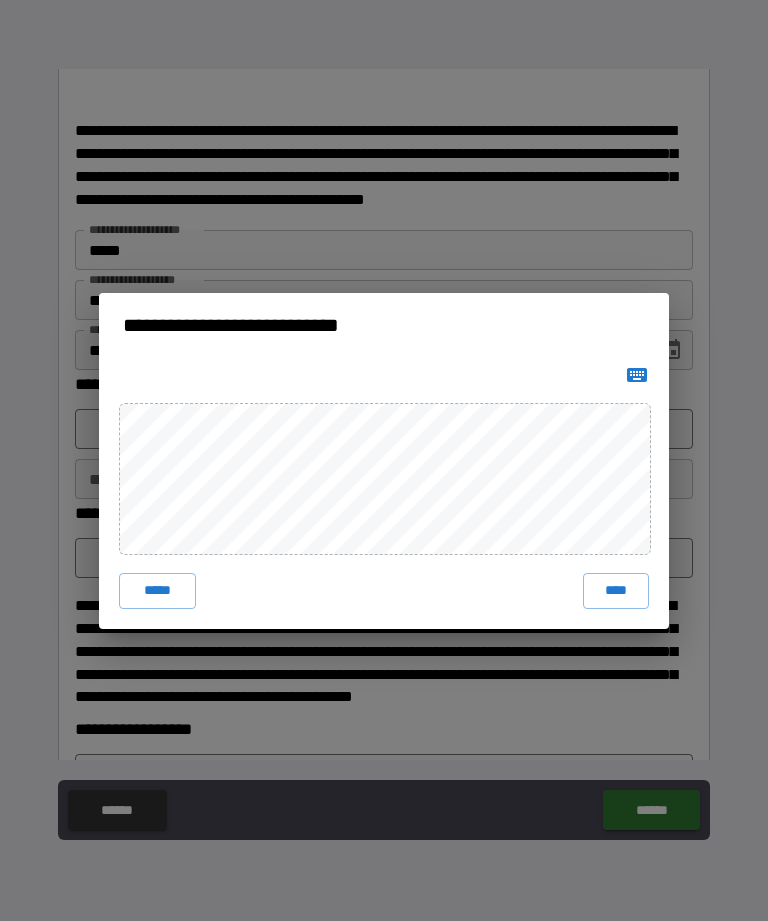 click on "****" at bounding box center [616, 591] 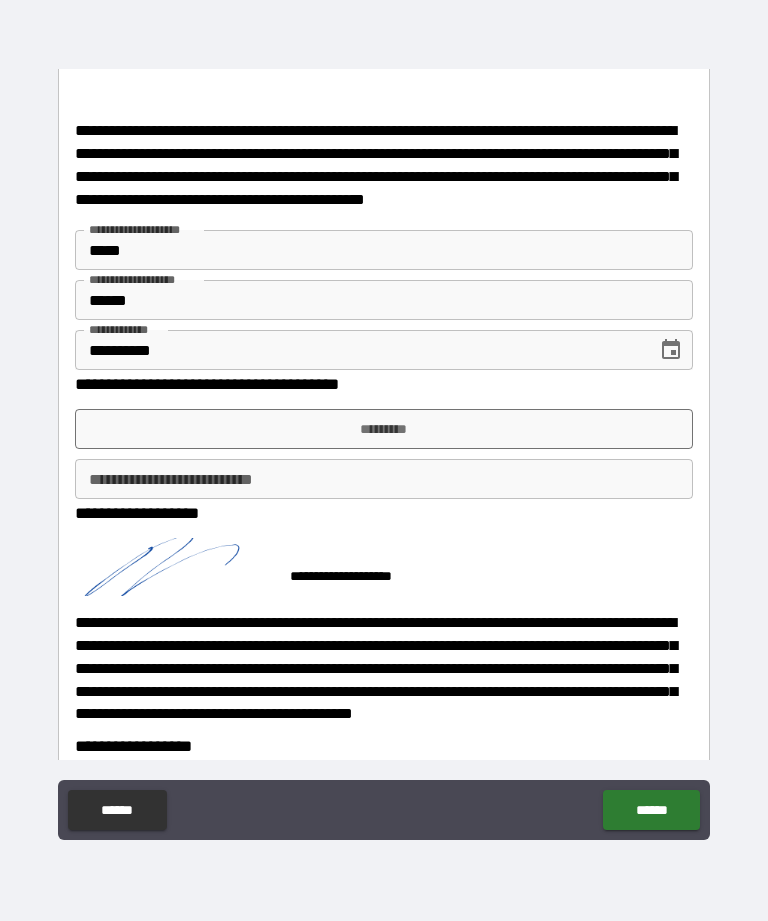 click on "*********" at bounding box center (384, 429) 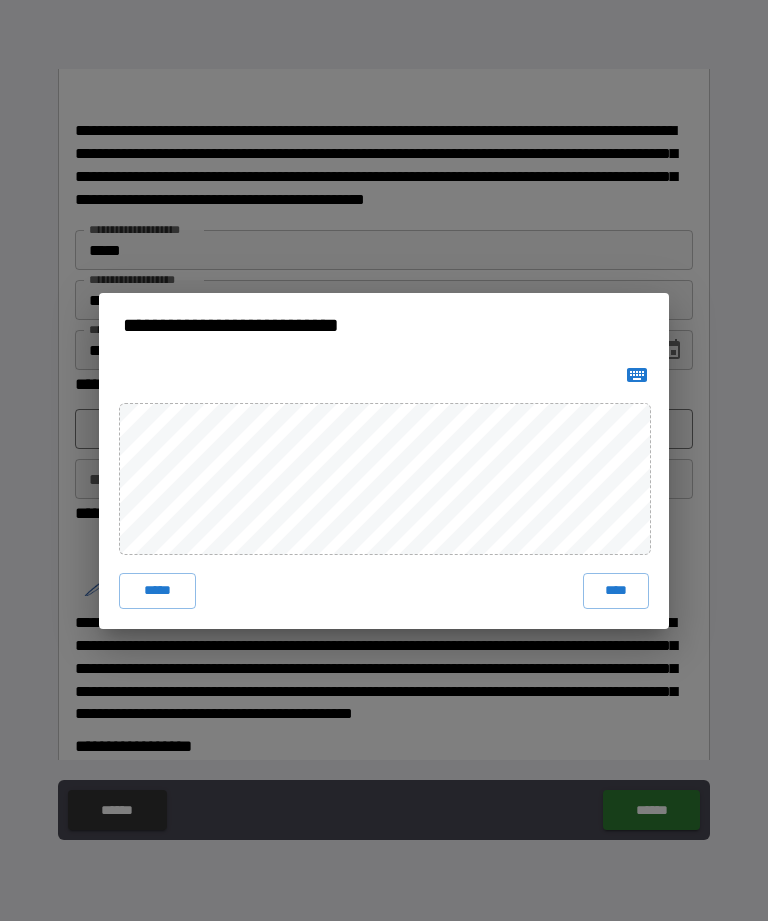 click on "****" at bounding box center (616, 591) 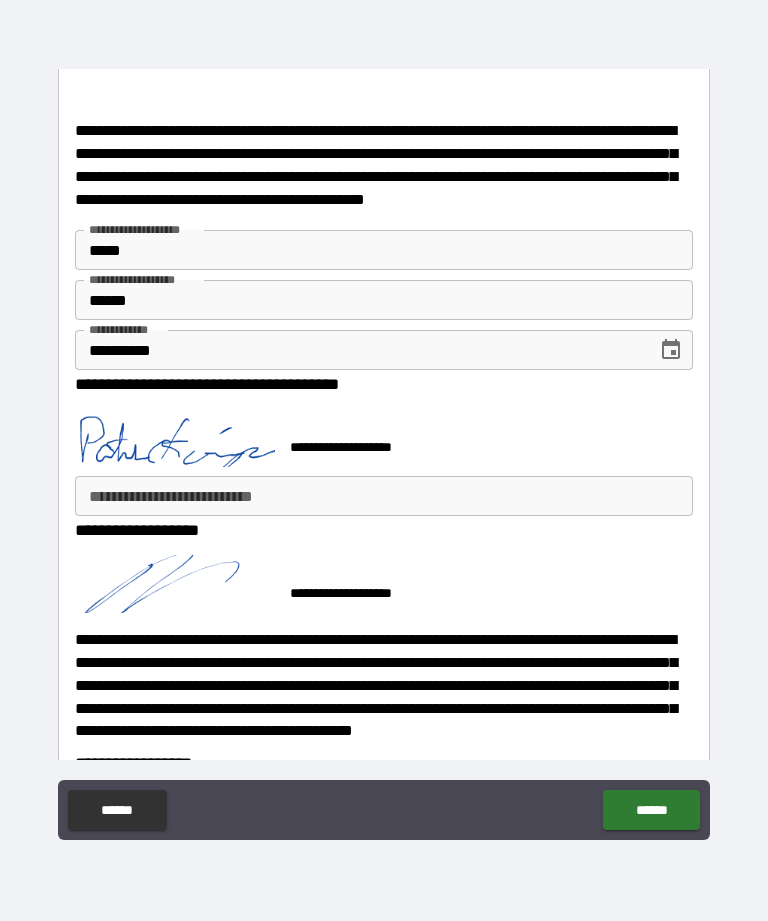 click on "**********" at bounding box center [384, 496] 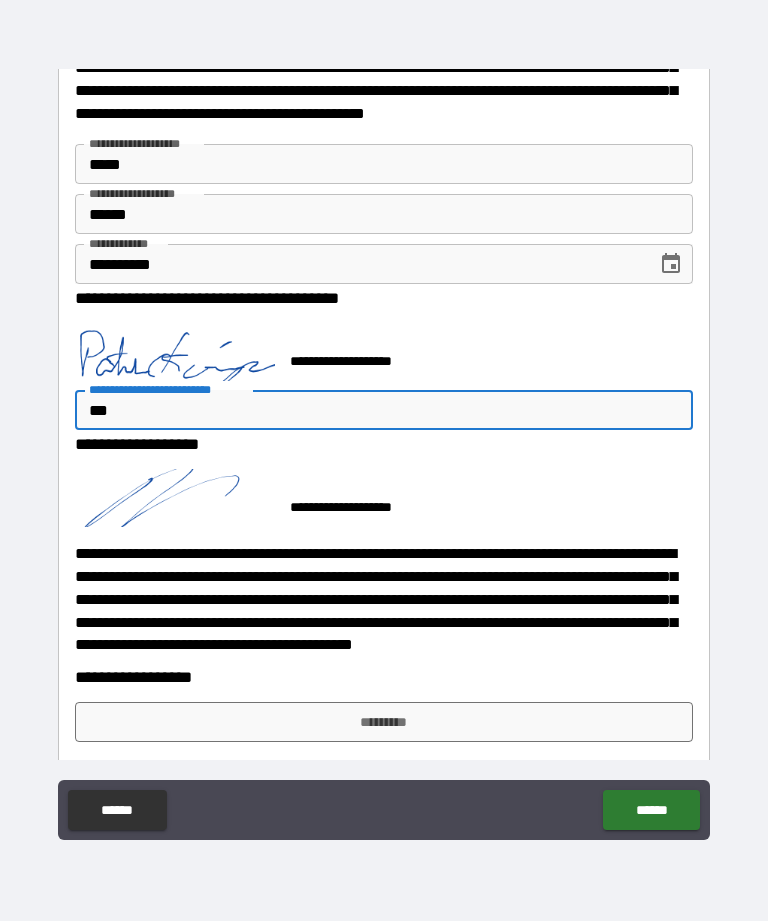 scroll, scrollTop: 2414, scrollLeft: 0, axis: vertical 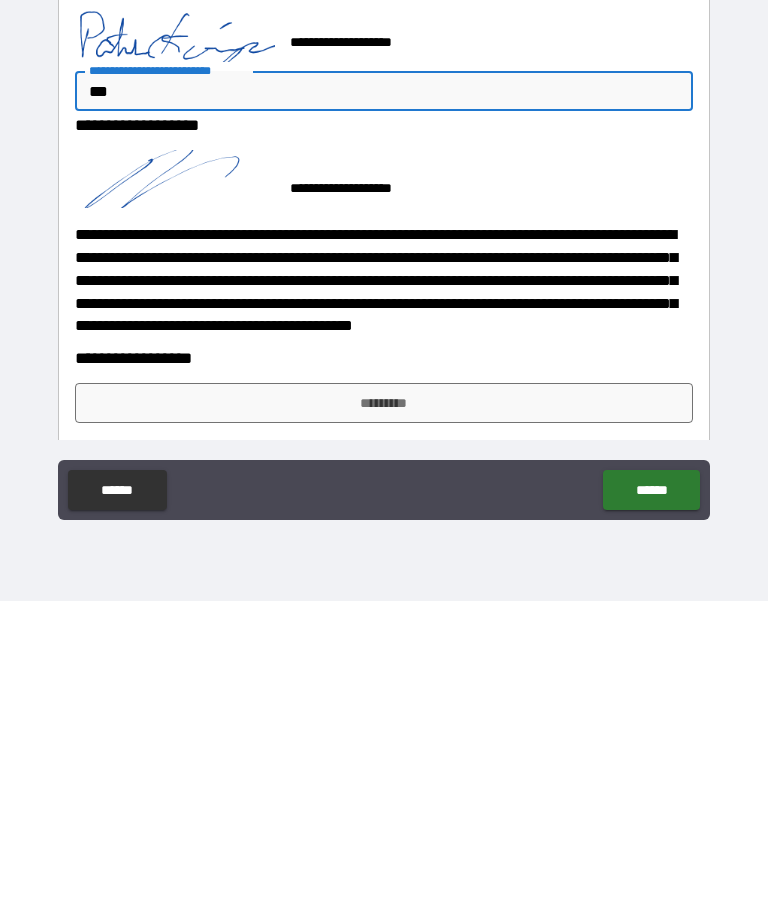 type on "***" 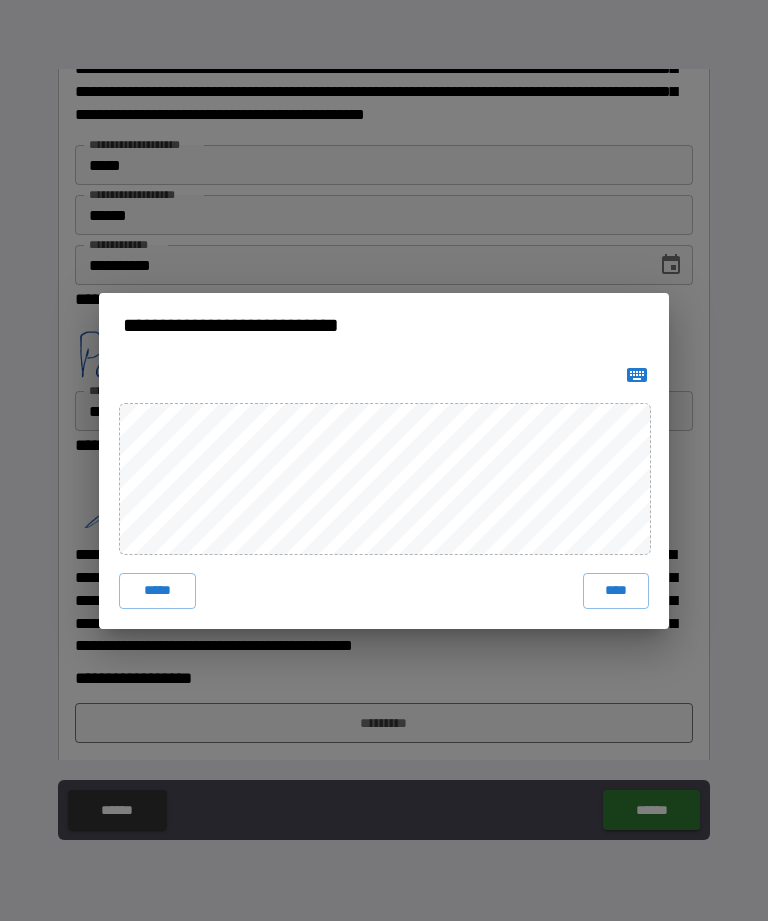 click on "****" at bounding box center (616, 591) 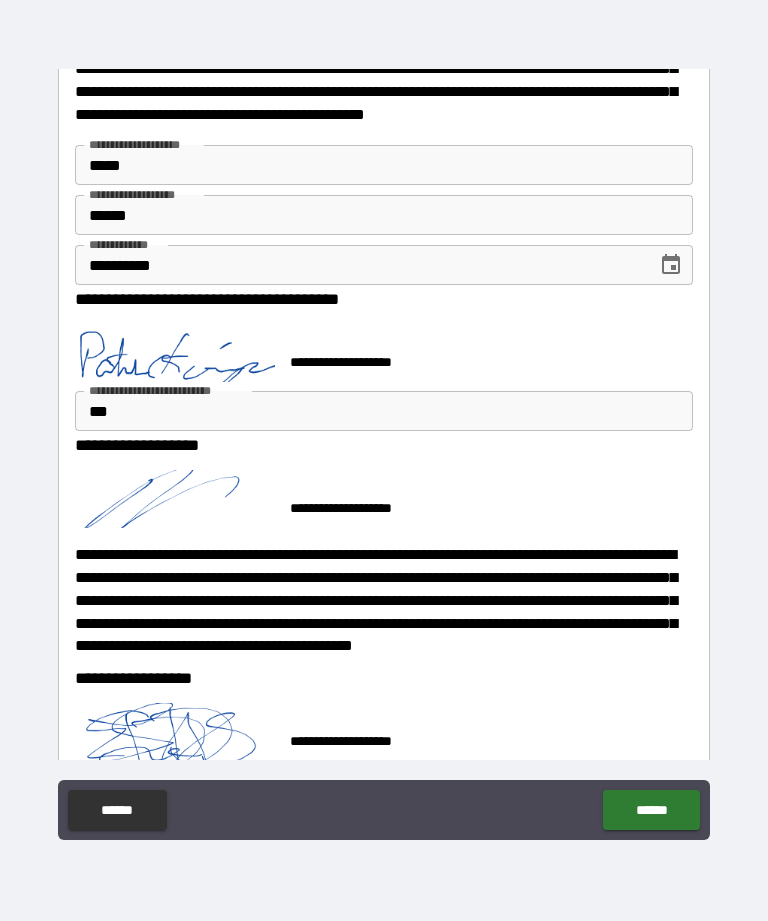 scroll, scrollTop: 2404, scrollLeft: 0, axis: vertical 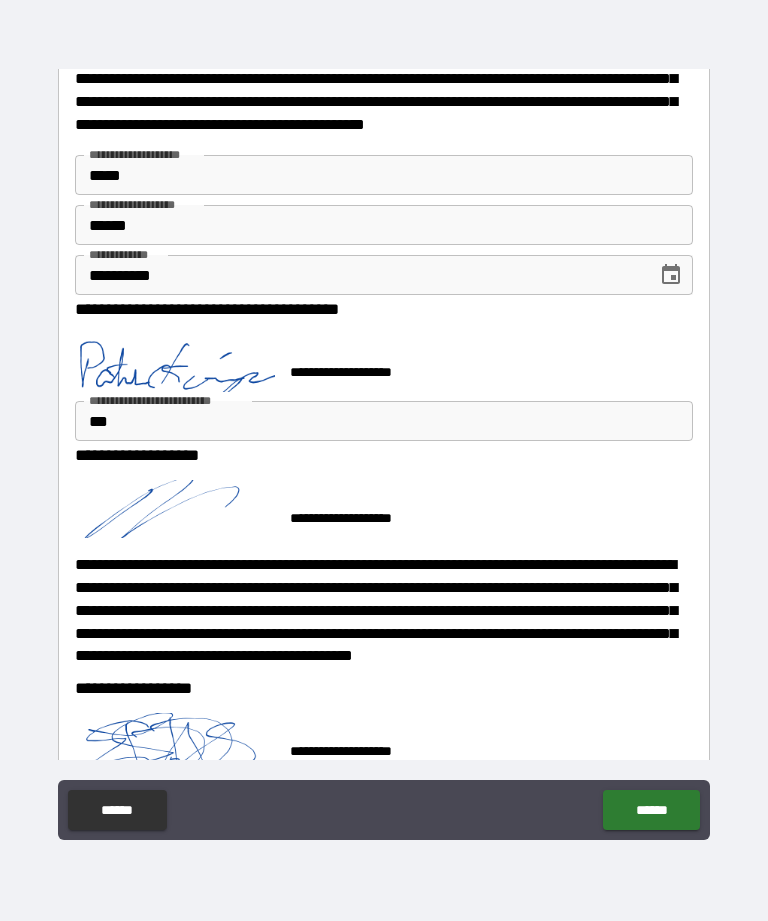 click on "******" at bounding box center (651, 810) 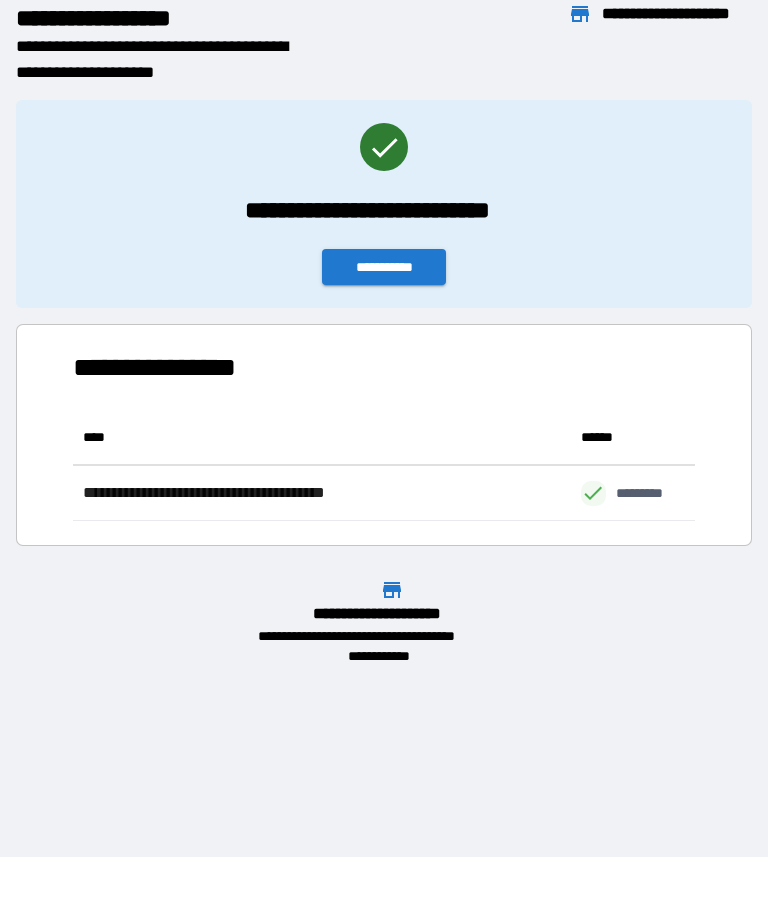 scroll, scrollTop: 1, scrollLeft: 1, axis: both 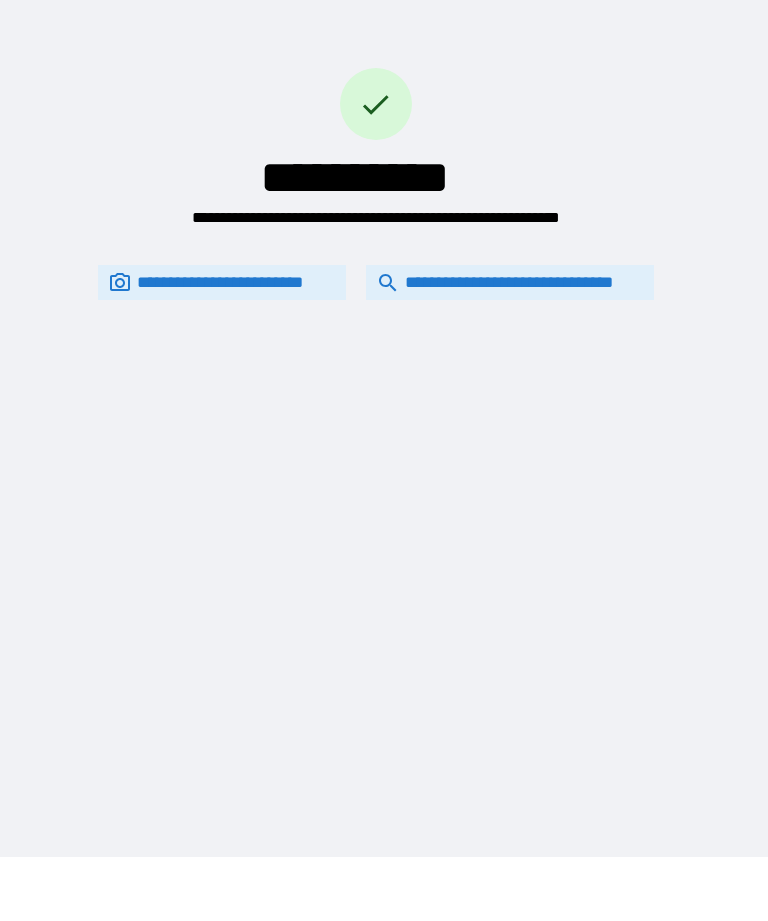 click on "**********" at bounding box center [510, 282] 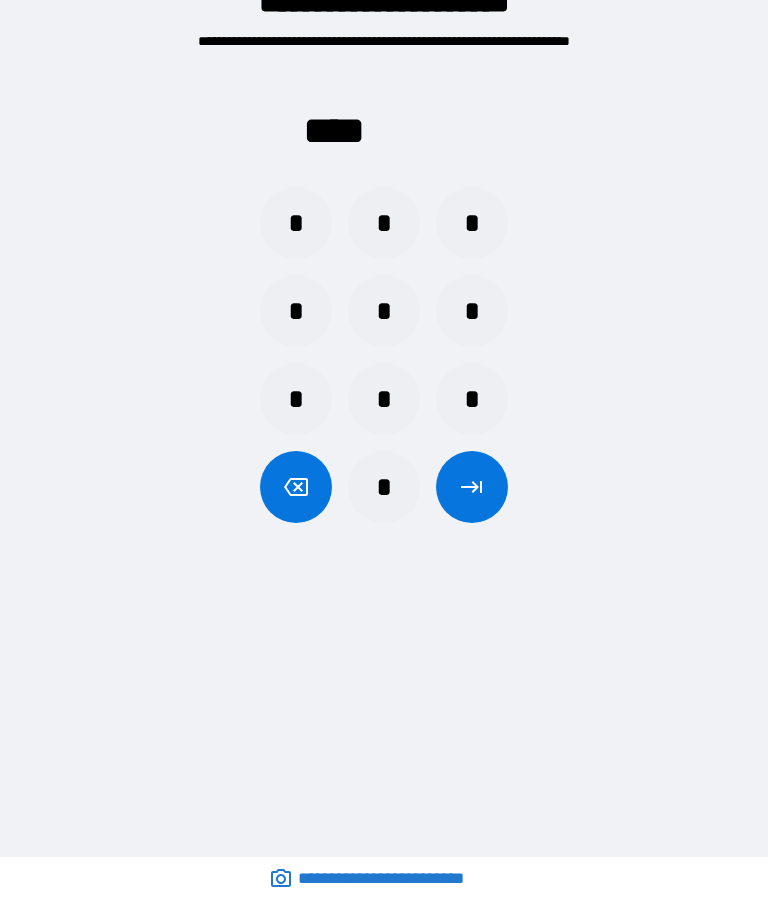 click on "*" at bounding box center (296, 223) 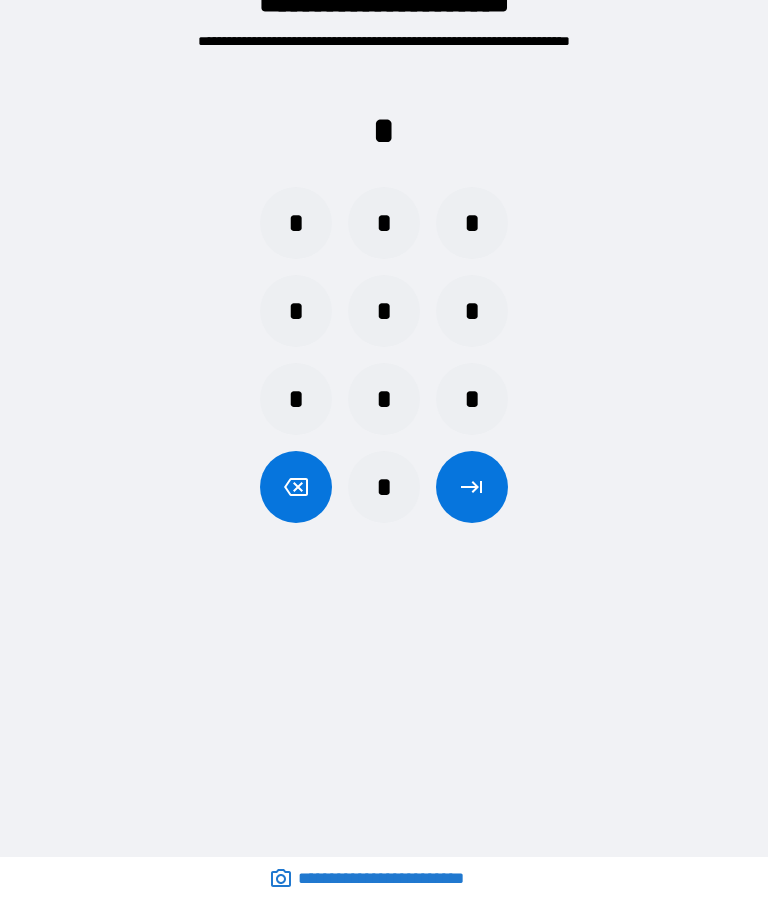 click on "*" at bounding box center (296, 311) 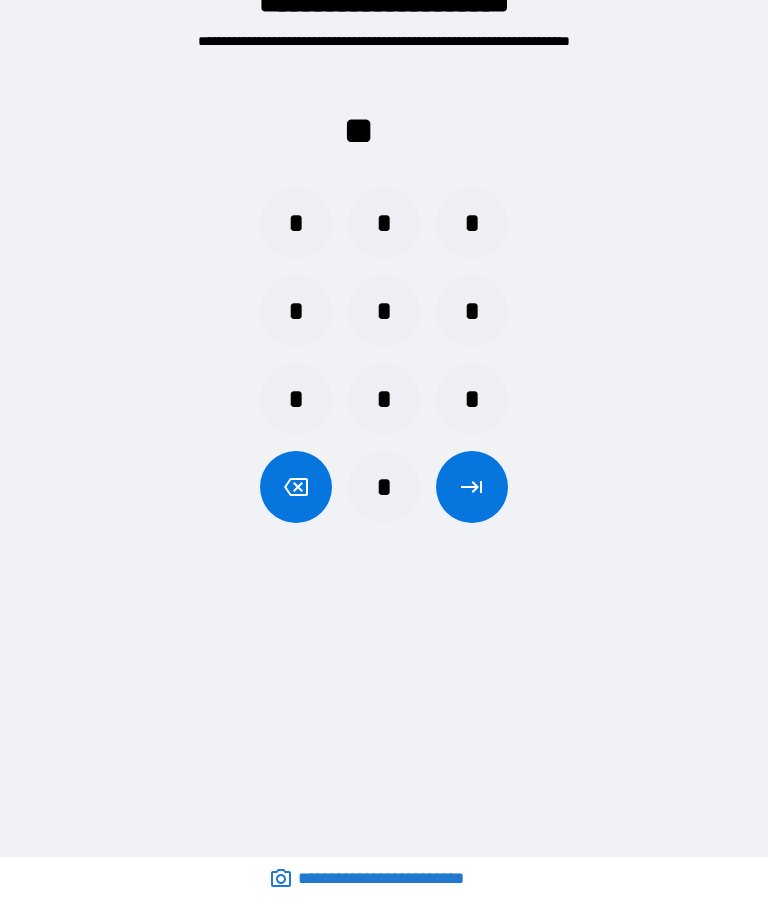 click on "*" at bounding box center (472, 223) 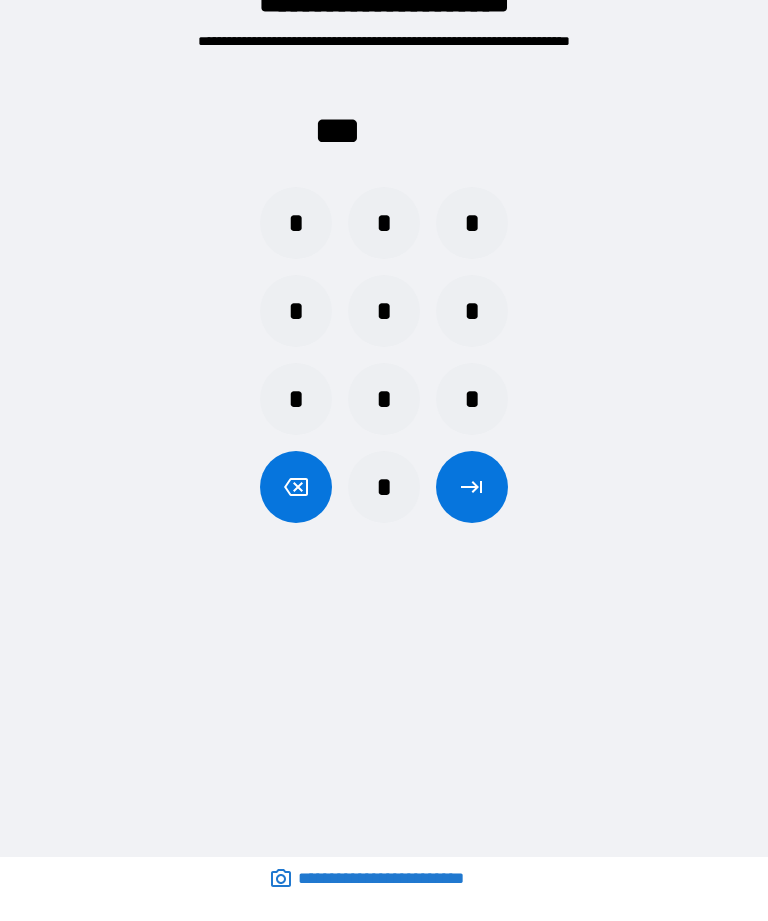 click on "*" at bounding box center (384, 223) 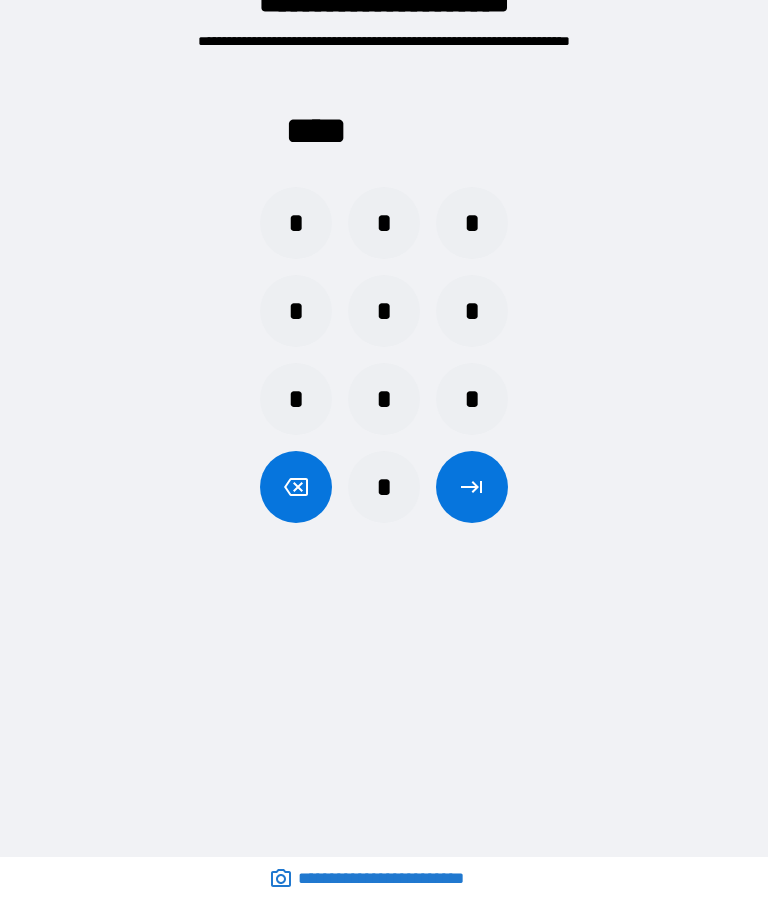 click 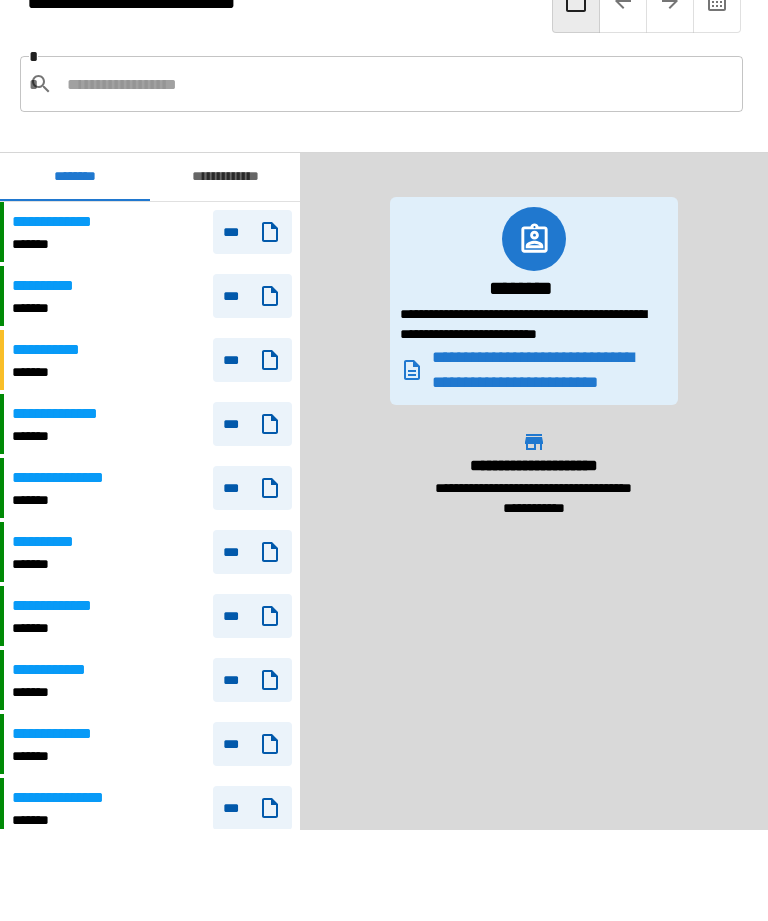 scroll, scrollTop: 540, scrollLeft: 0, axis: vertical 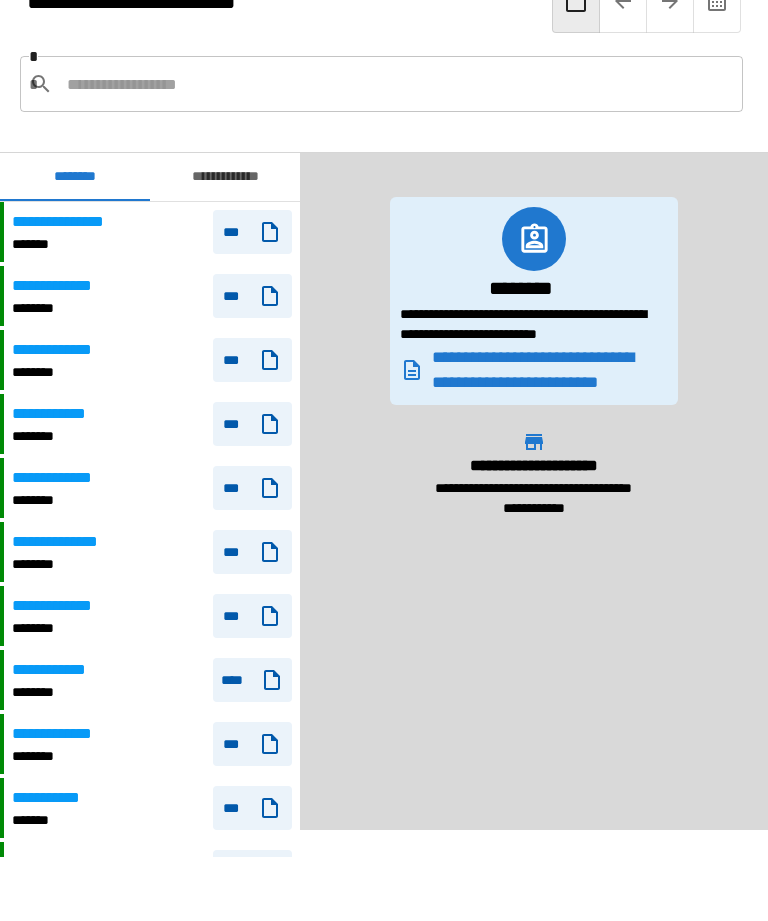 click at bounding box center [397, 84] 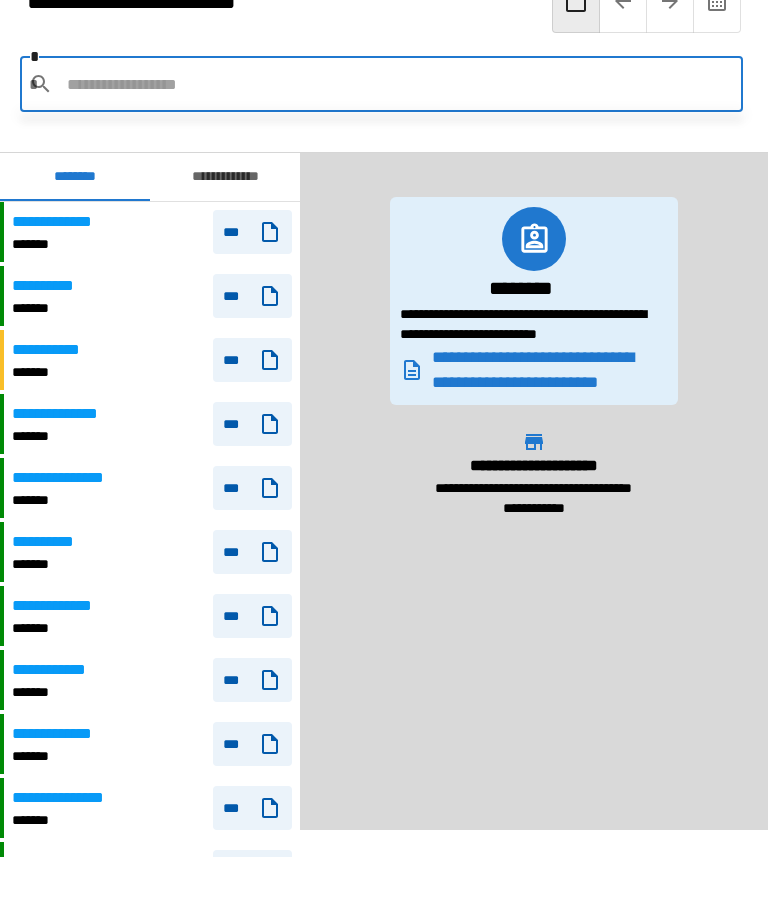 scroll, scrollTop: 0, scrollLeft: 0, axis: both 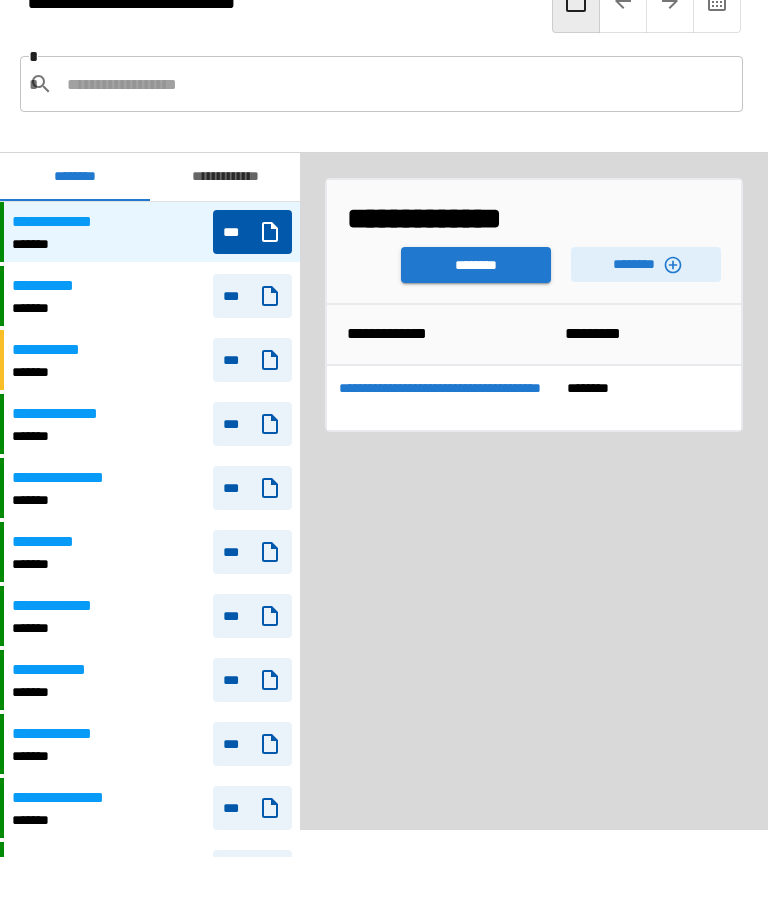 click on "**********" at bounding box center (453, 398) 